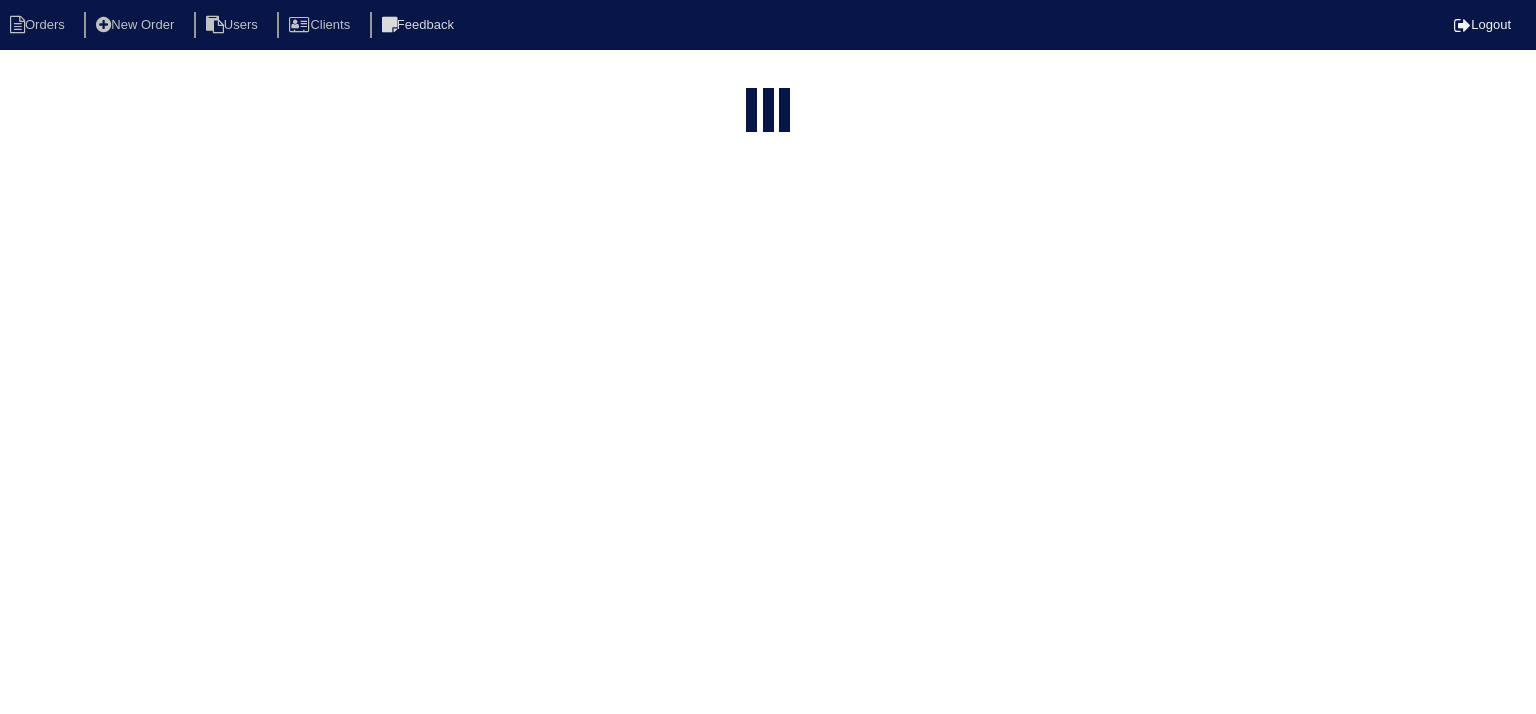 select on "15" 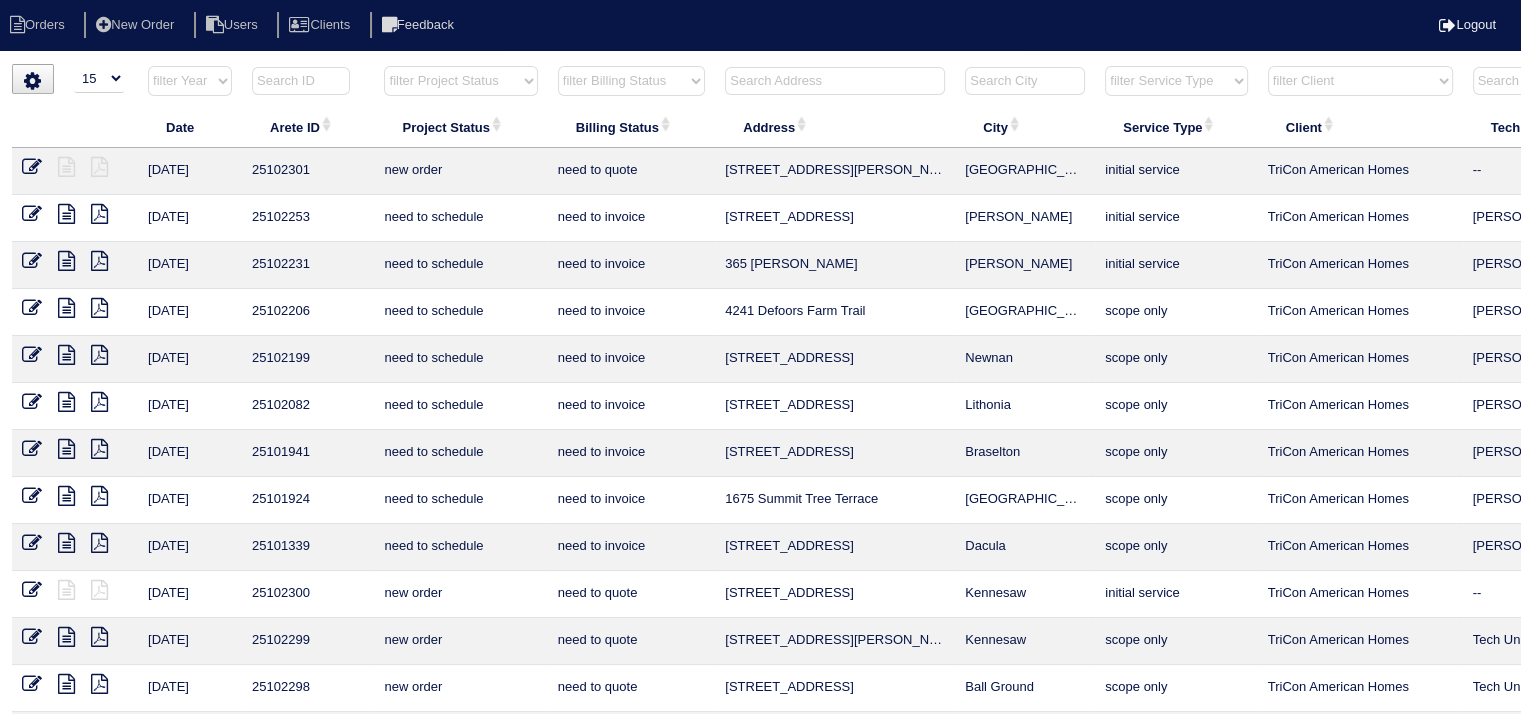 click at bounding box center [835, 81] 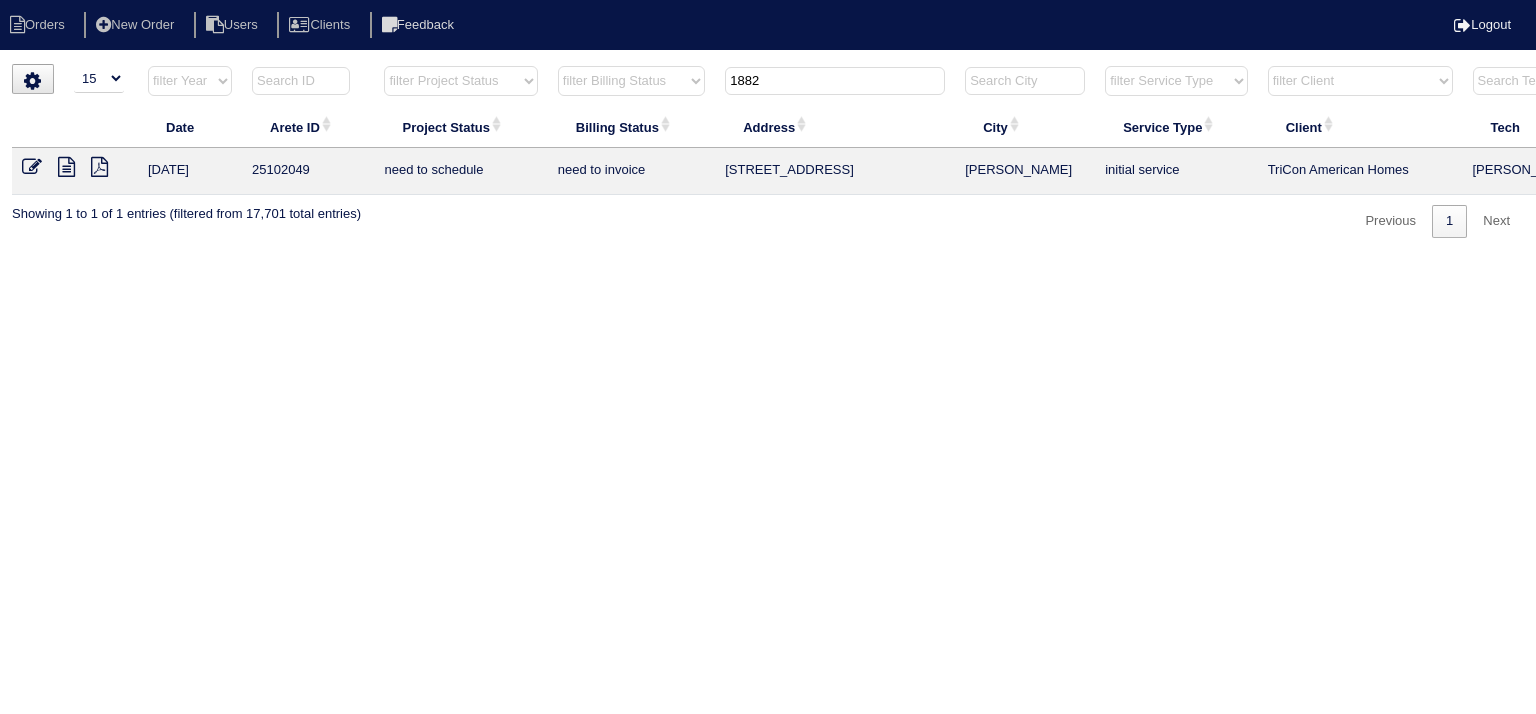 type on "1882" 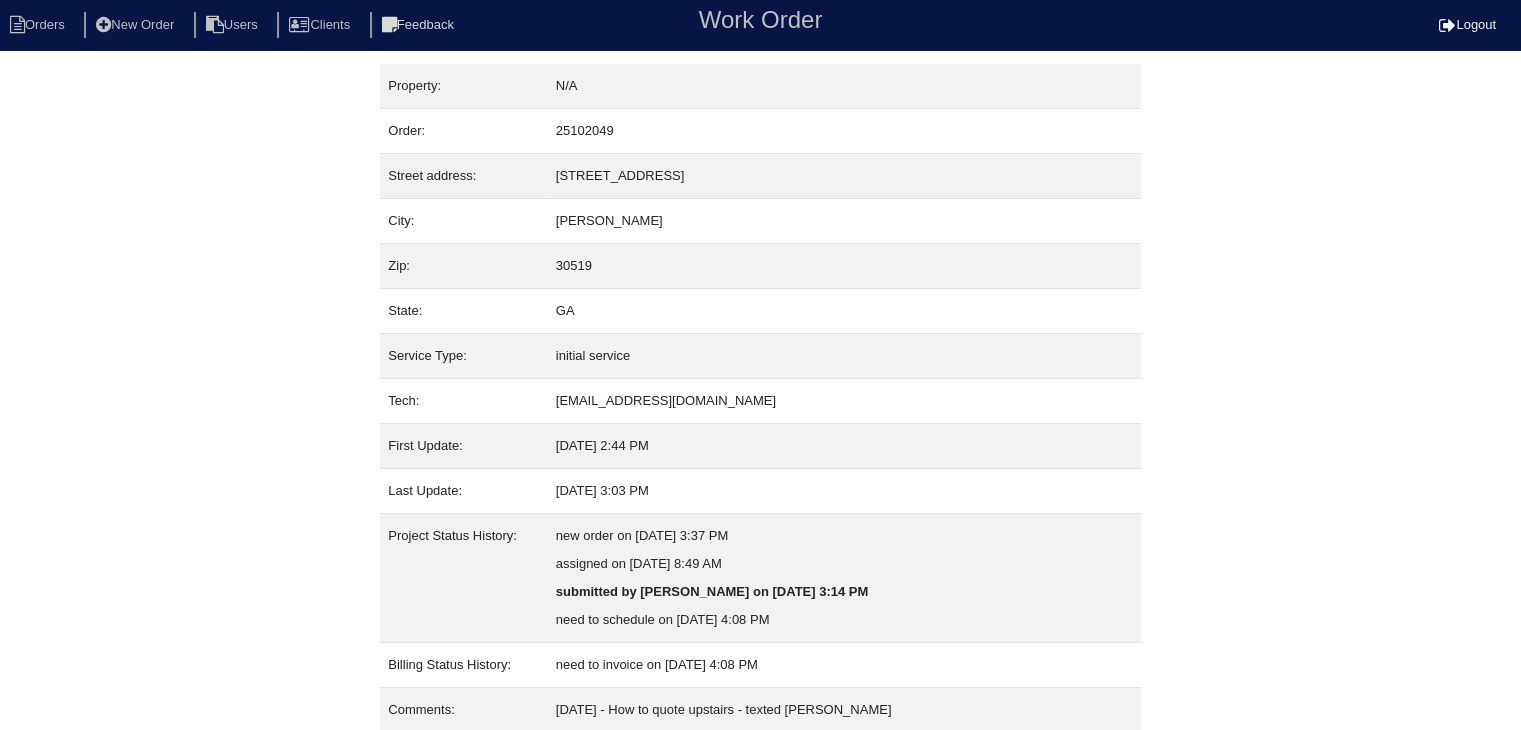 scroll, scrollTop: 208, scrollLeft: 0, axis: vertical 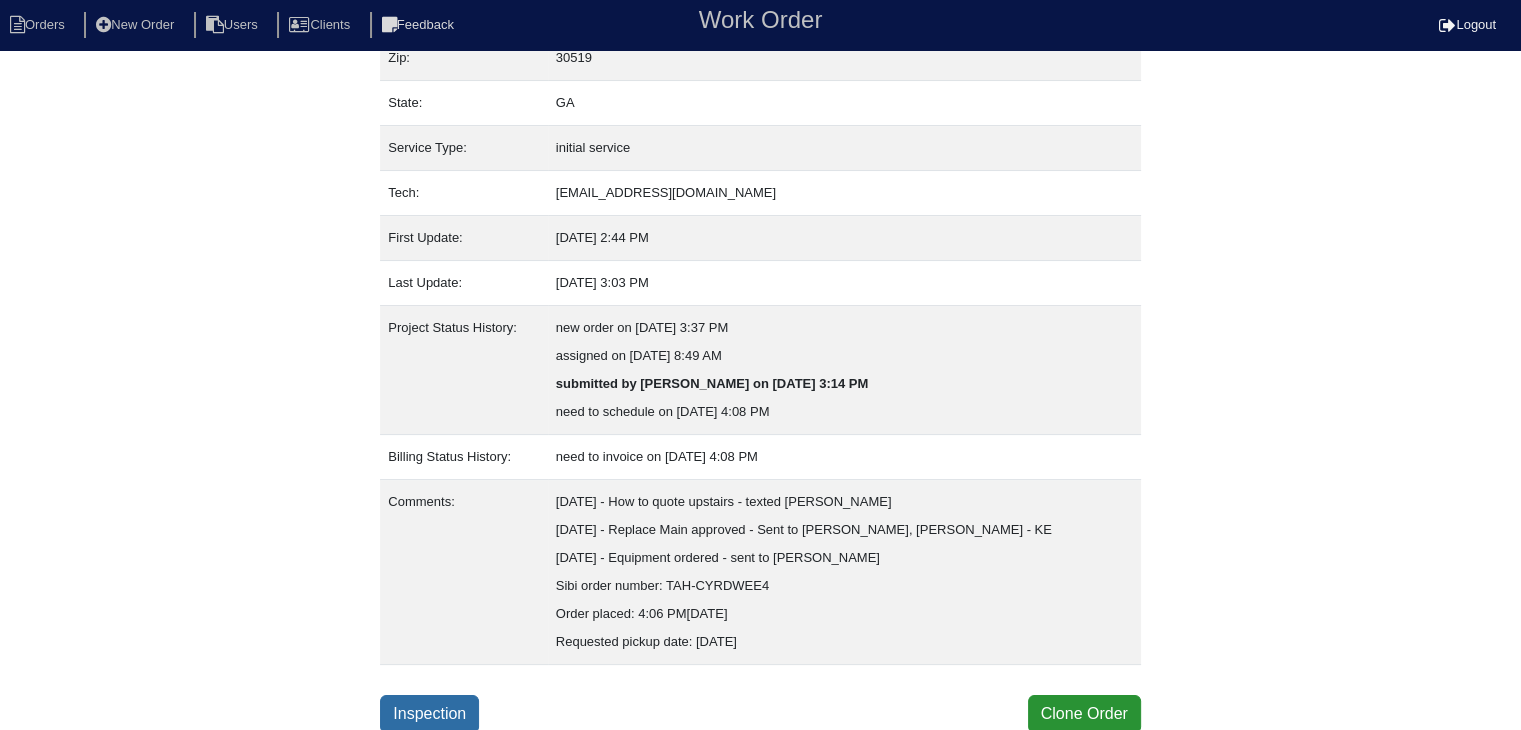 click on "Inspection" at bounding box center [429, 714] 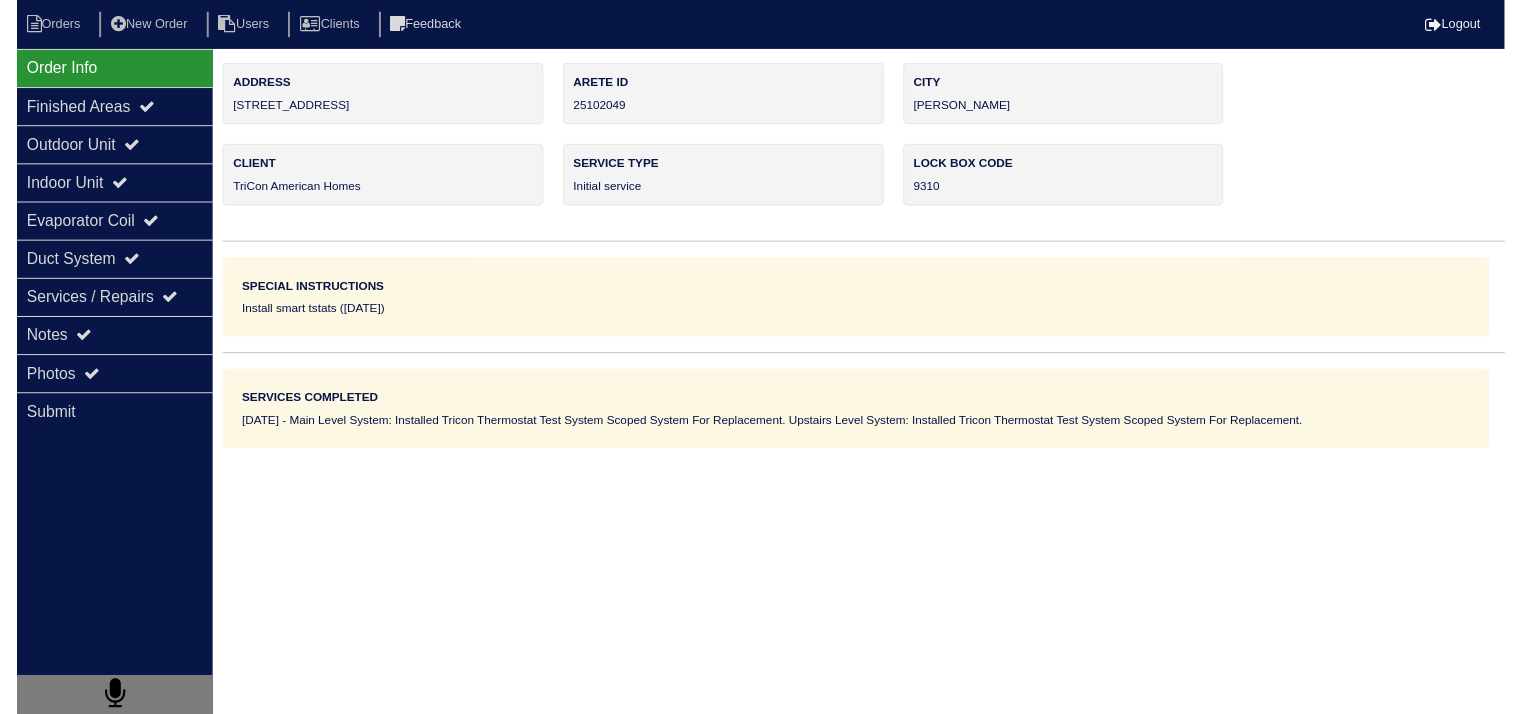 scroll, scrollTop: 0, scrollLeft: 0, axis: both 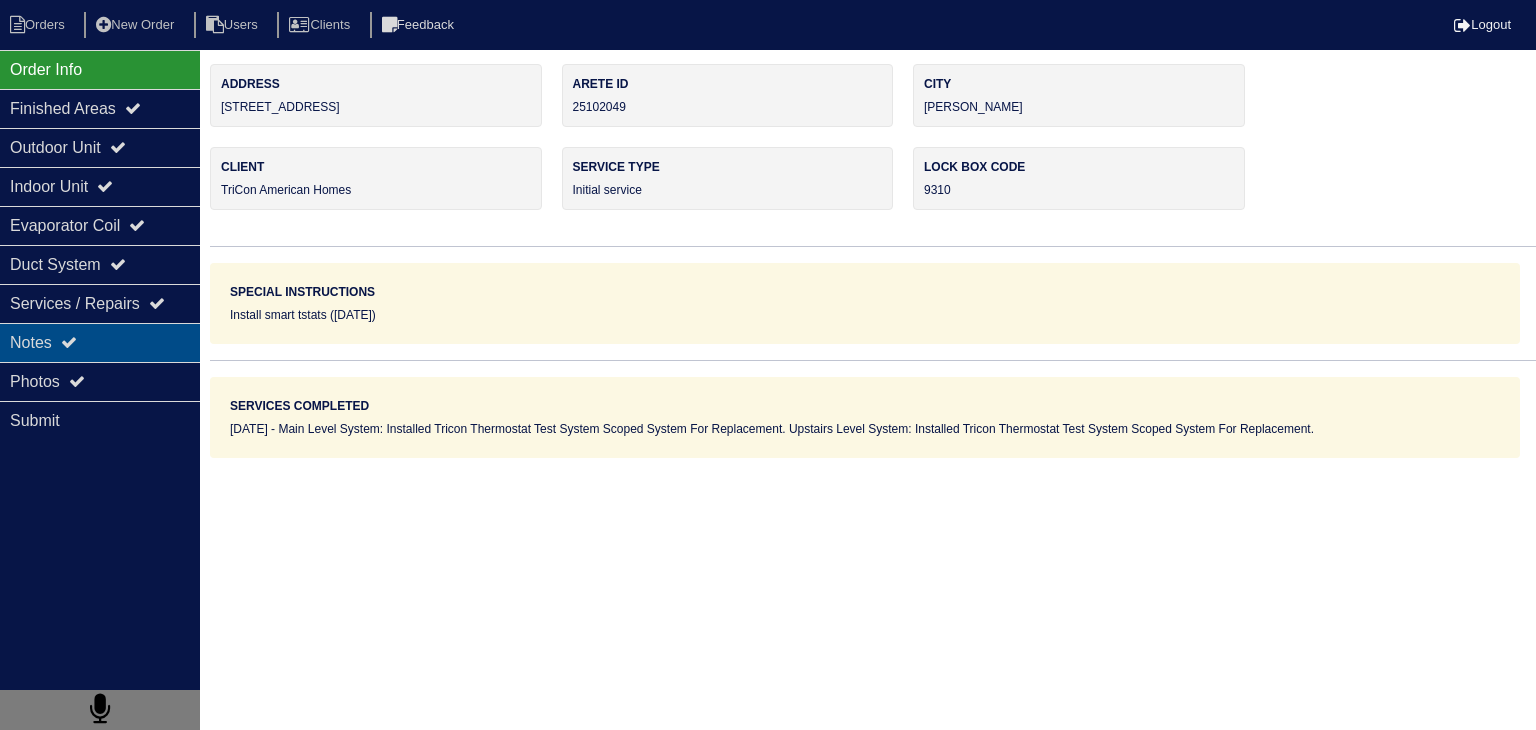 click on "Notes" at bounding box center (100, 342) 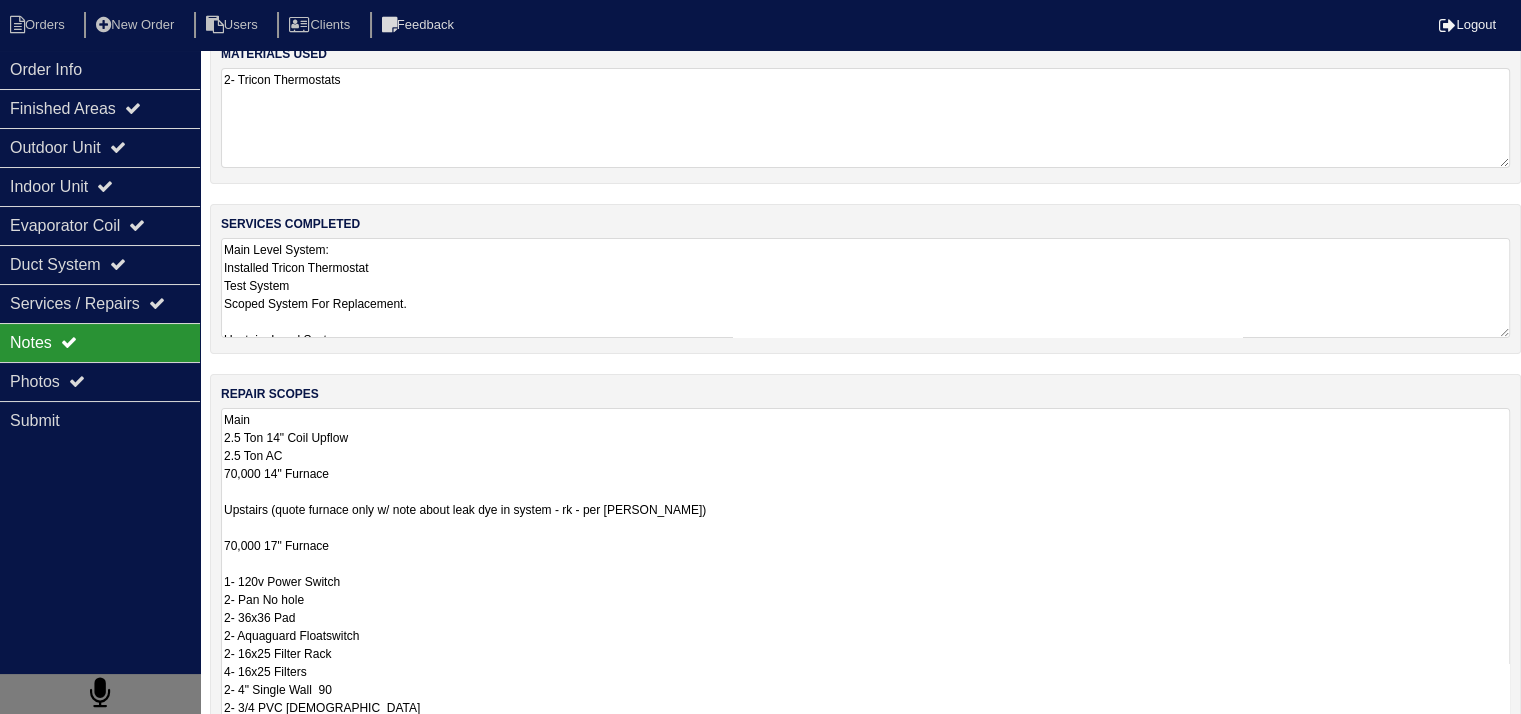 scroll, scrollTop: 289, scrollLeft: 0, axis: vertical 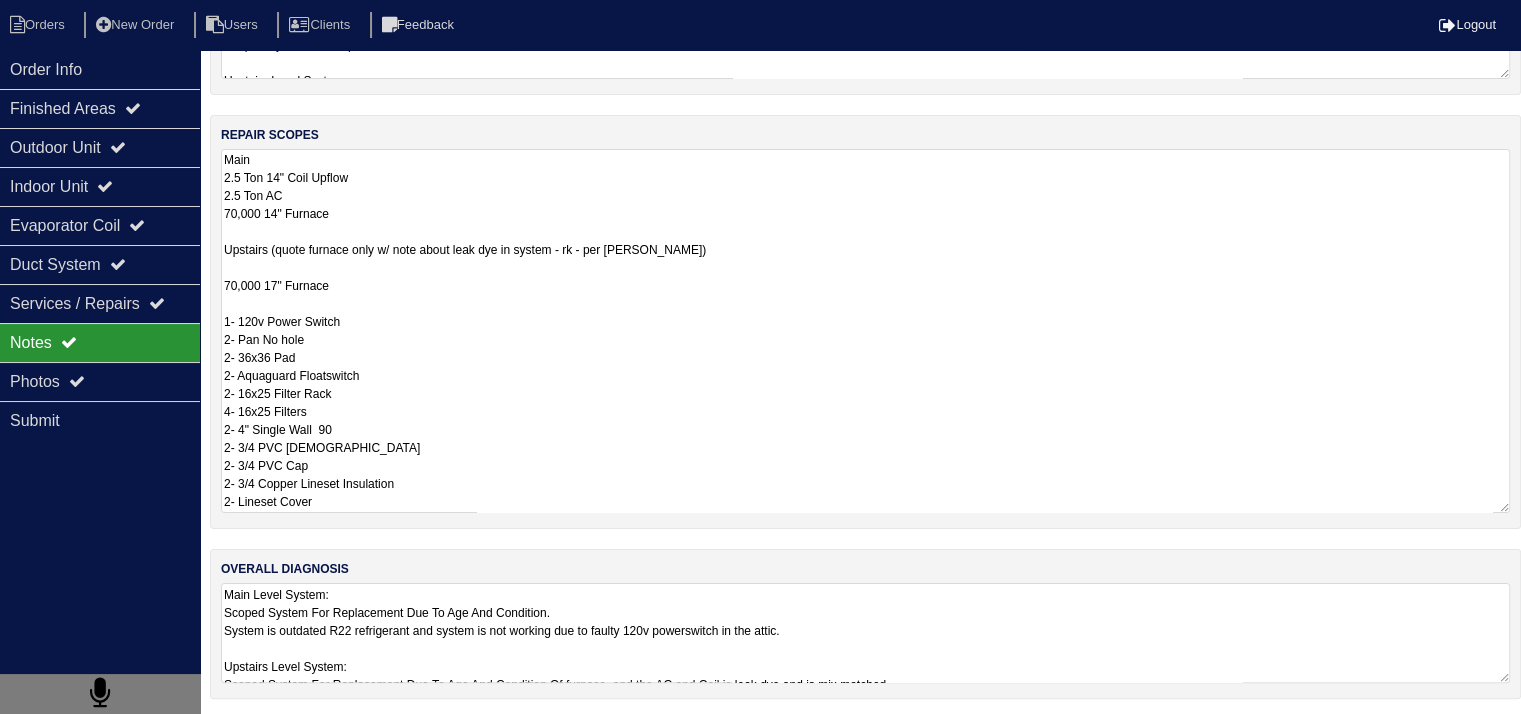 drag, startPoint x: 225, startPoint y: 449, endPoint x: 396, endPoint y: 746, distance: 342.70978 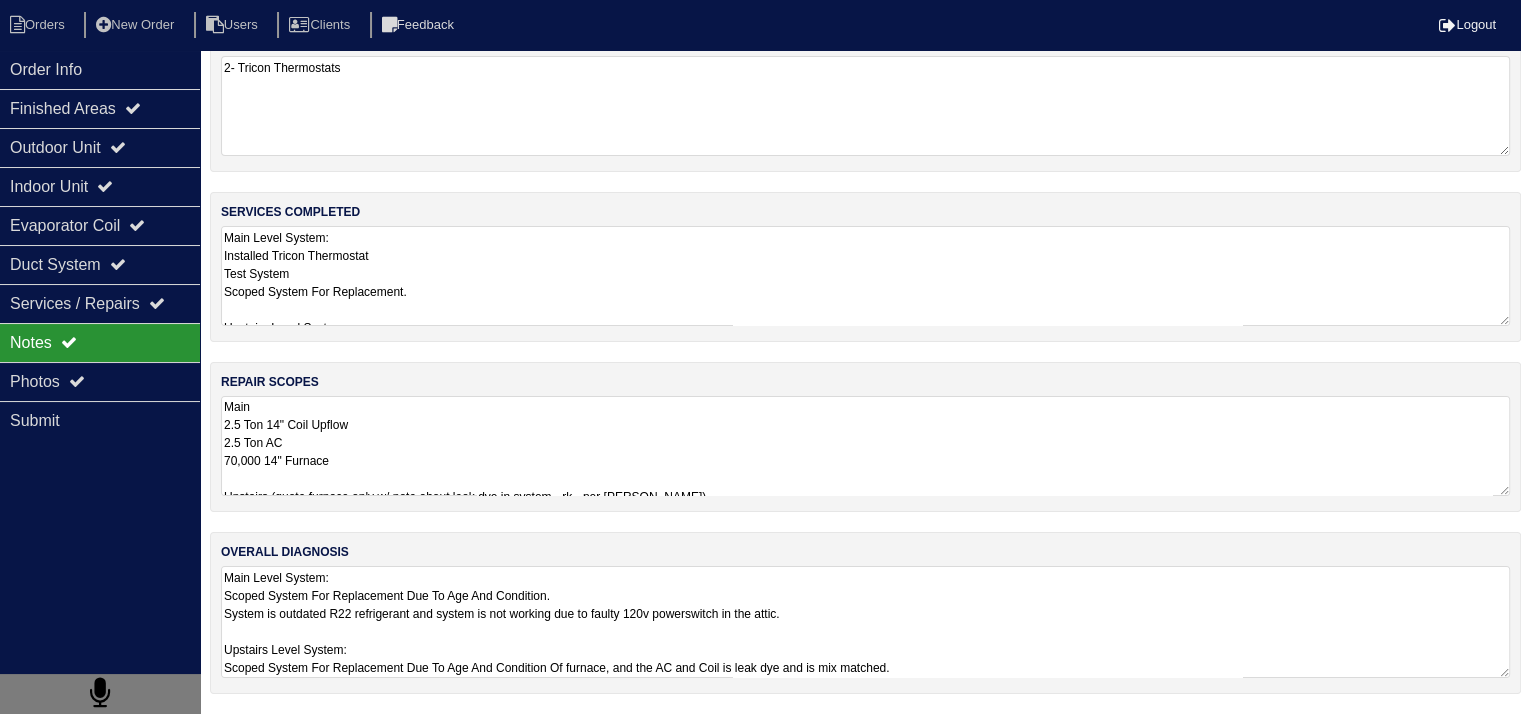 scroll, scrollTop: 37, scrollLeft: 0, axis: vertical 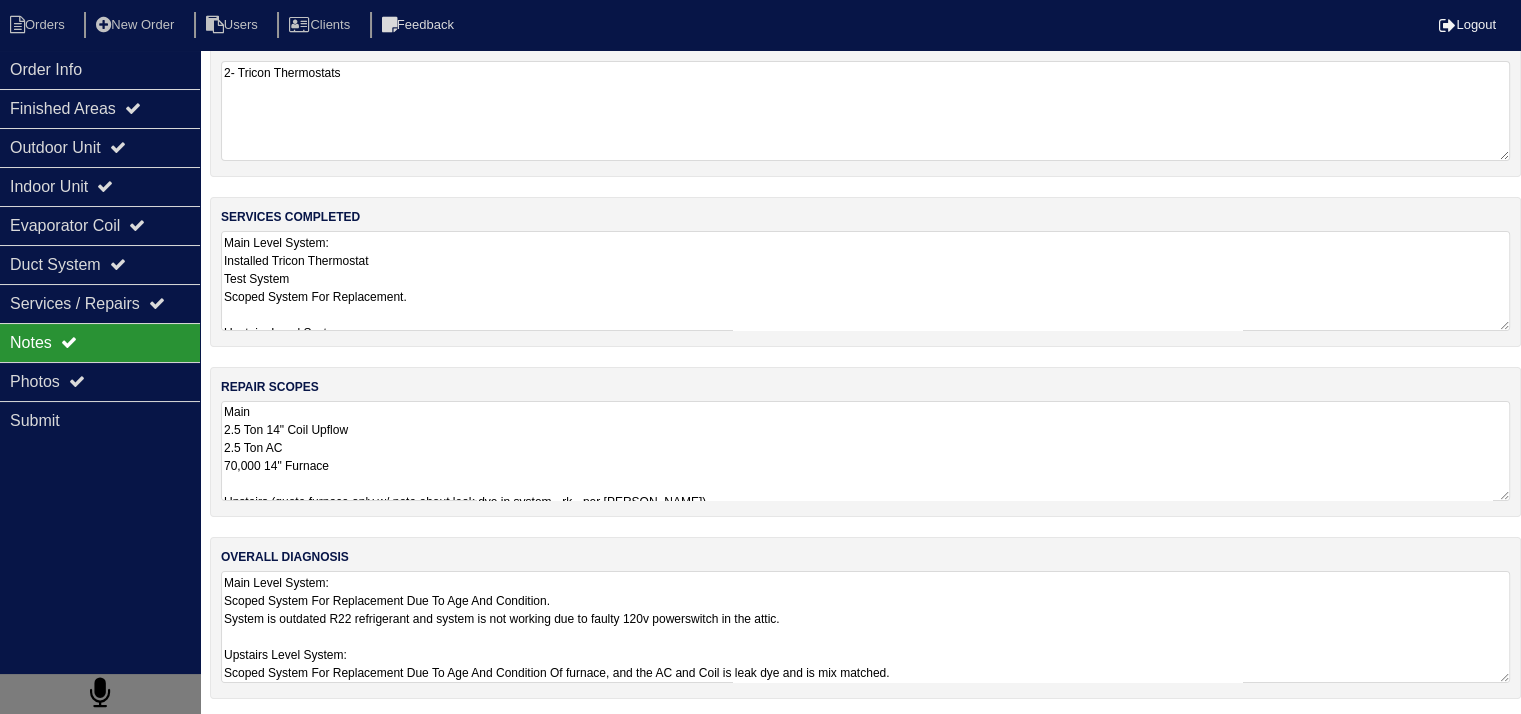 click on "Main Level System:
Scoped System For Replacement Due To Age And Condition.
System is outdated R22 refrigerant and system is not working due to faulty 120v powerswitch in the attic.
Upstairs Level System:
Scoped System For Replacement Due To Age And Condition Of furnace, and the AC and Coil is leak dye and is mix matched." at bounding box center (865, 627) 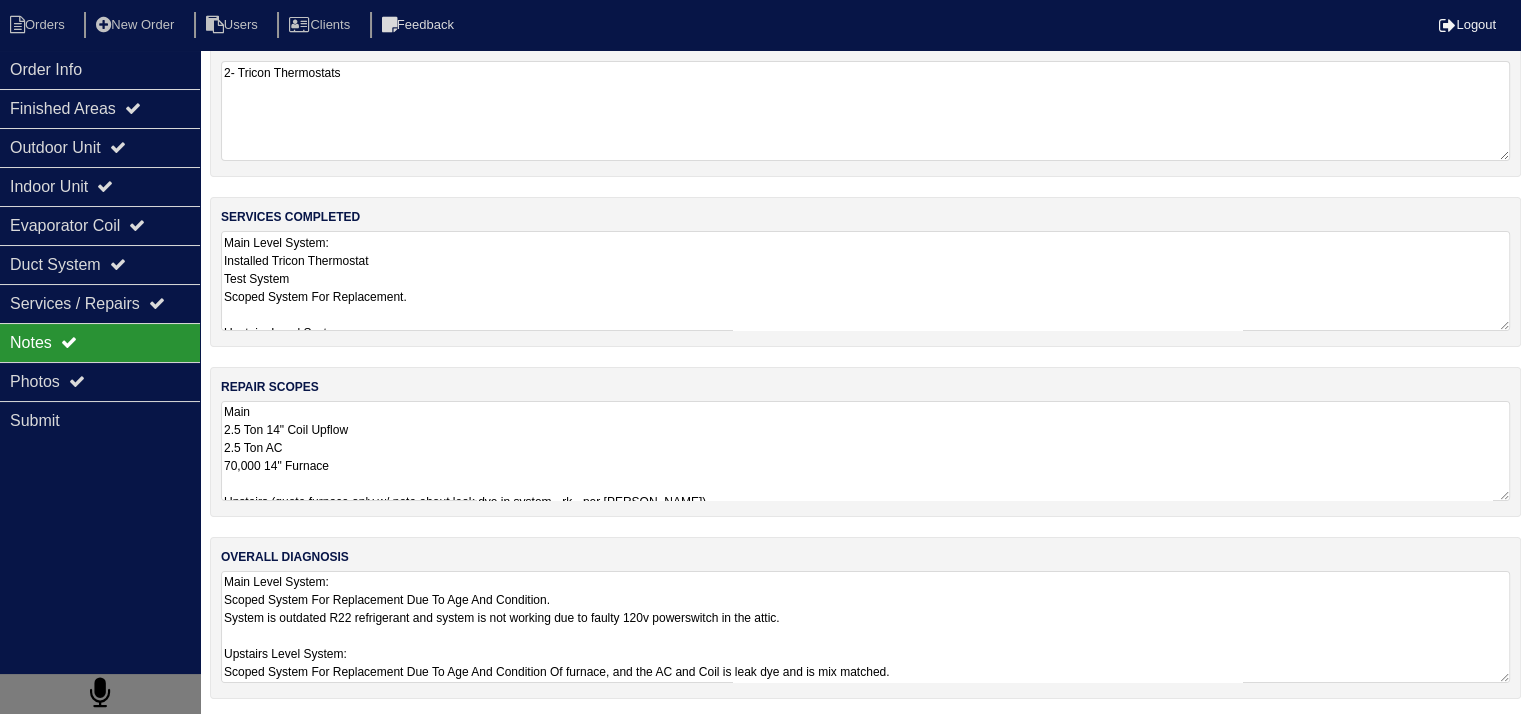 scroll, scrollTop: 0, scrollLeft: 0, axis: both 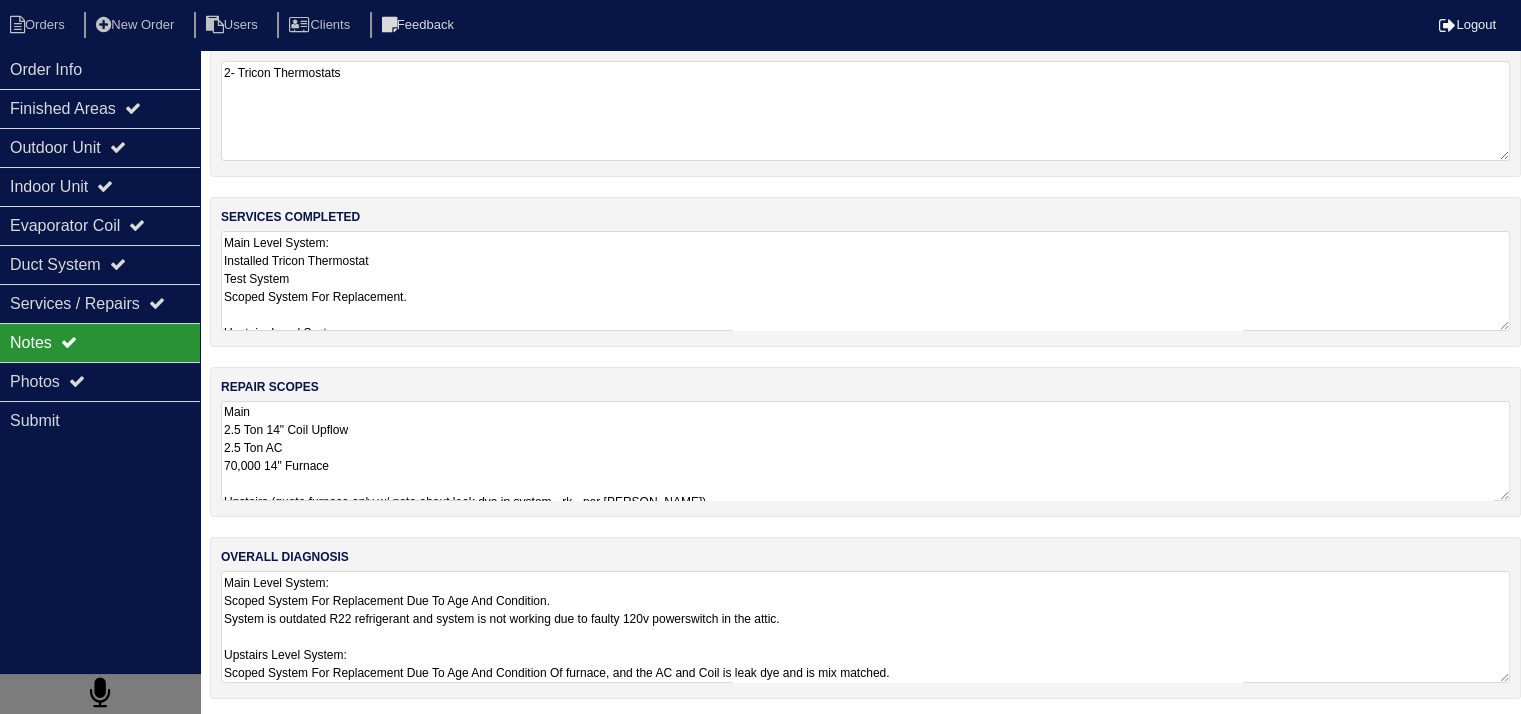 drag, startPoint x: 225, startPoint y: 582, endPoint x: 308, endPoint y: 586, distance: 83.09633 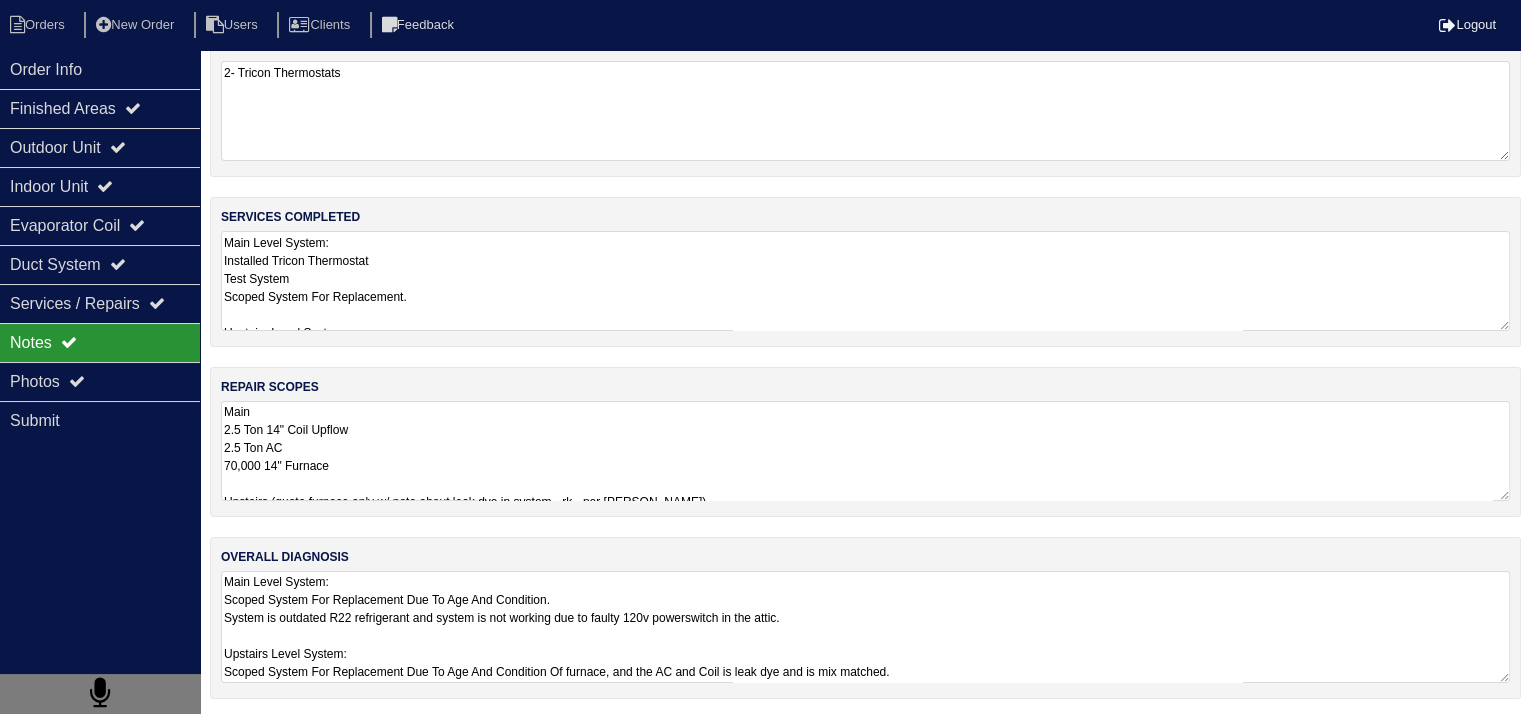 click on "Main Level System:
Scoped System For Replacement Due To Age And Condition.
System is outdated R22 refrigerant and system is not working due to faulty 120v powerswitch in the attic.
Upstairs Level System:
Scoped System For Replacement Due To Age And Condition Of furnace, and the AC and Coil is leak dye and is mix matched." at bounding box center [865, 627] 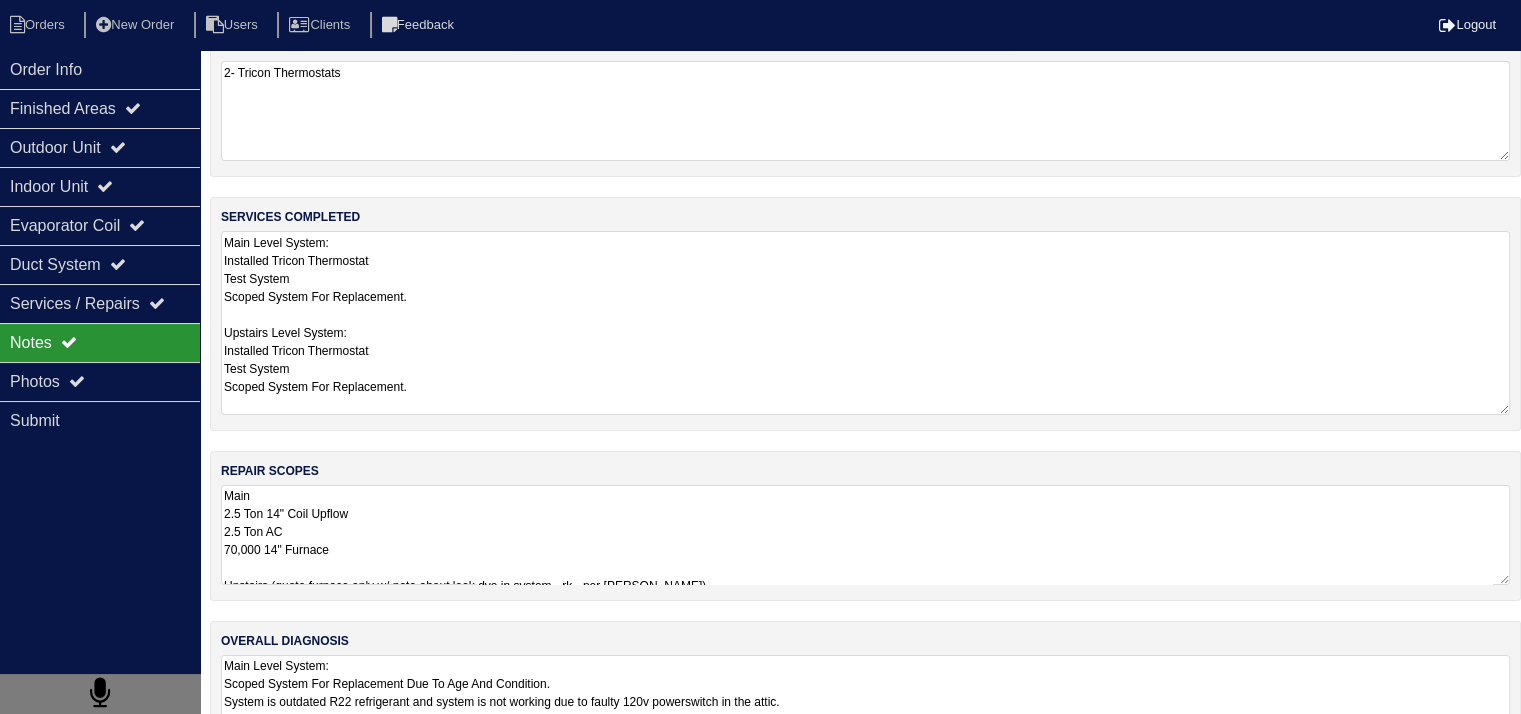 click on "Main Level System:
Installed Tricon Thermostat
Test System
Scoped System For Replacement.
Upstairs Level System:
Installed Tricon Thermostat
Test System
Scoped System For Replacement." at bounding box center [865, 323] 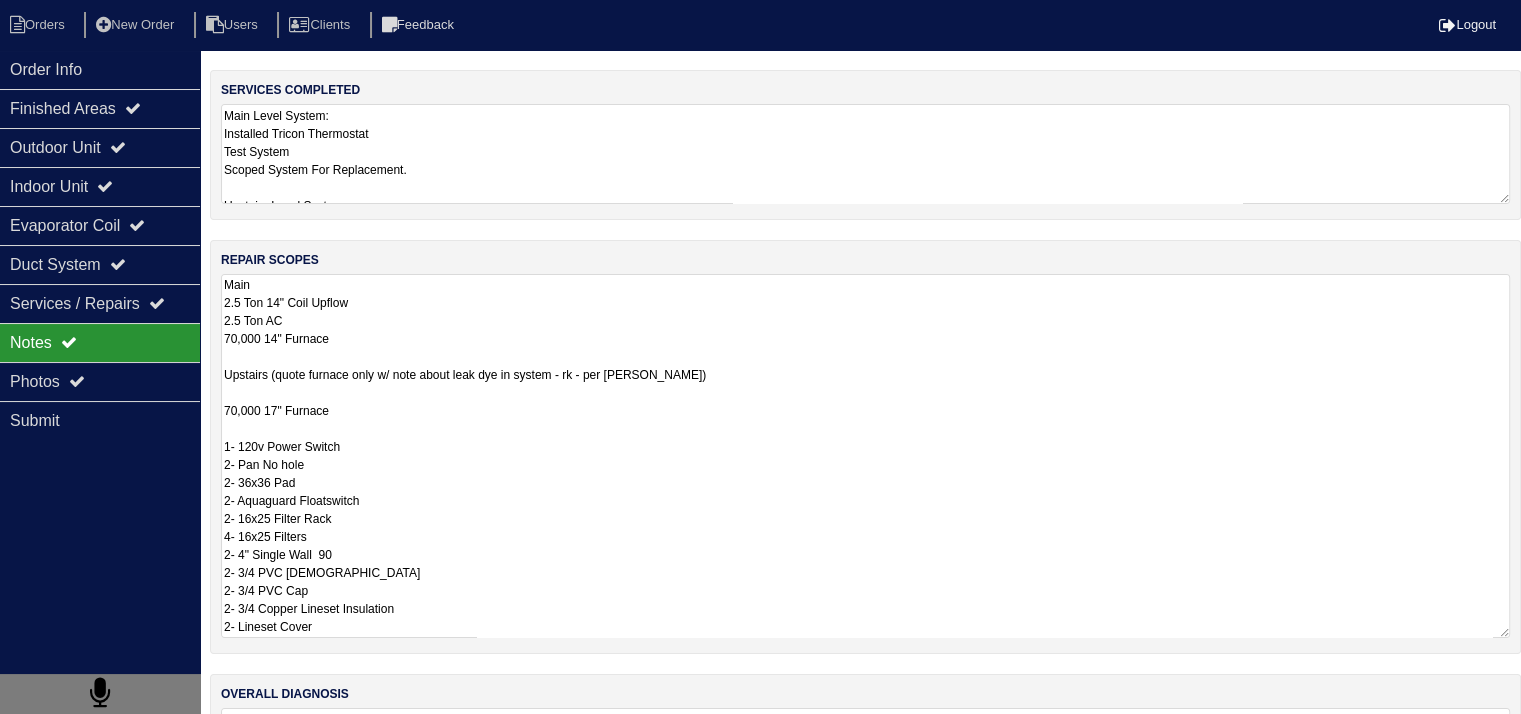 scroll, scrollTop: 289, scrollLeft: 0, axis: vertical 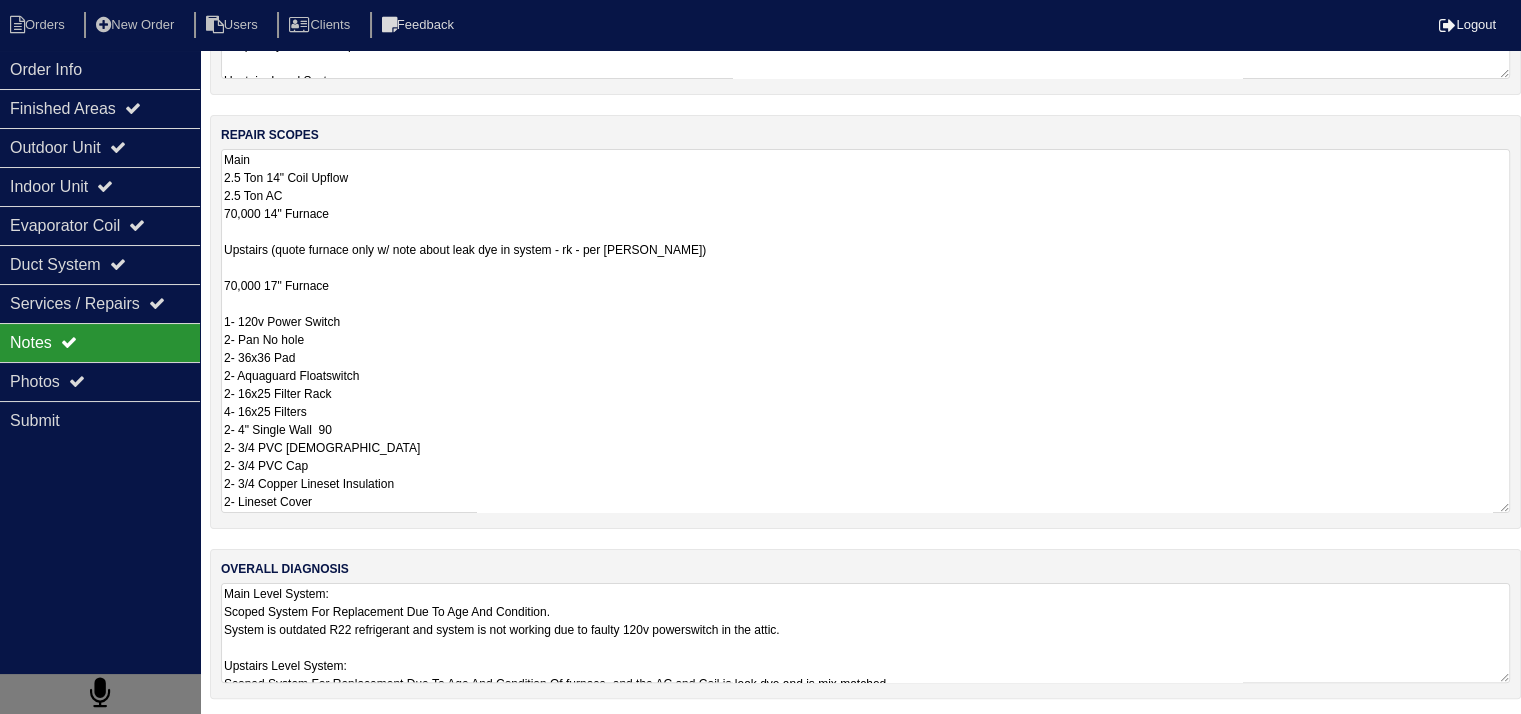 drag, startPoint x: 224, startPoint y: 493, endPoint x: 400, endPoint y: 533, distance: 180.48822 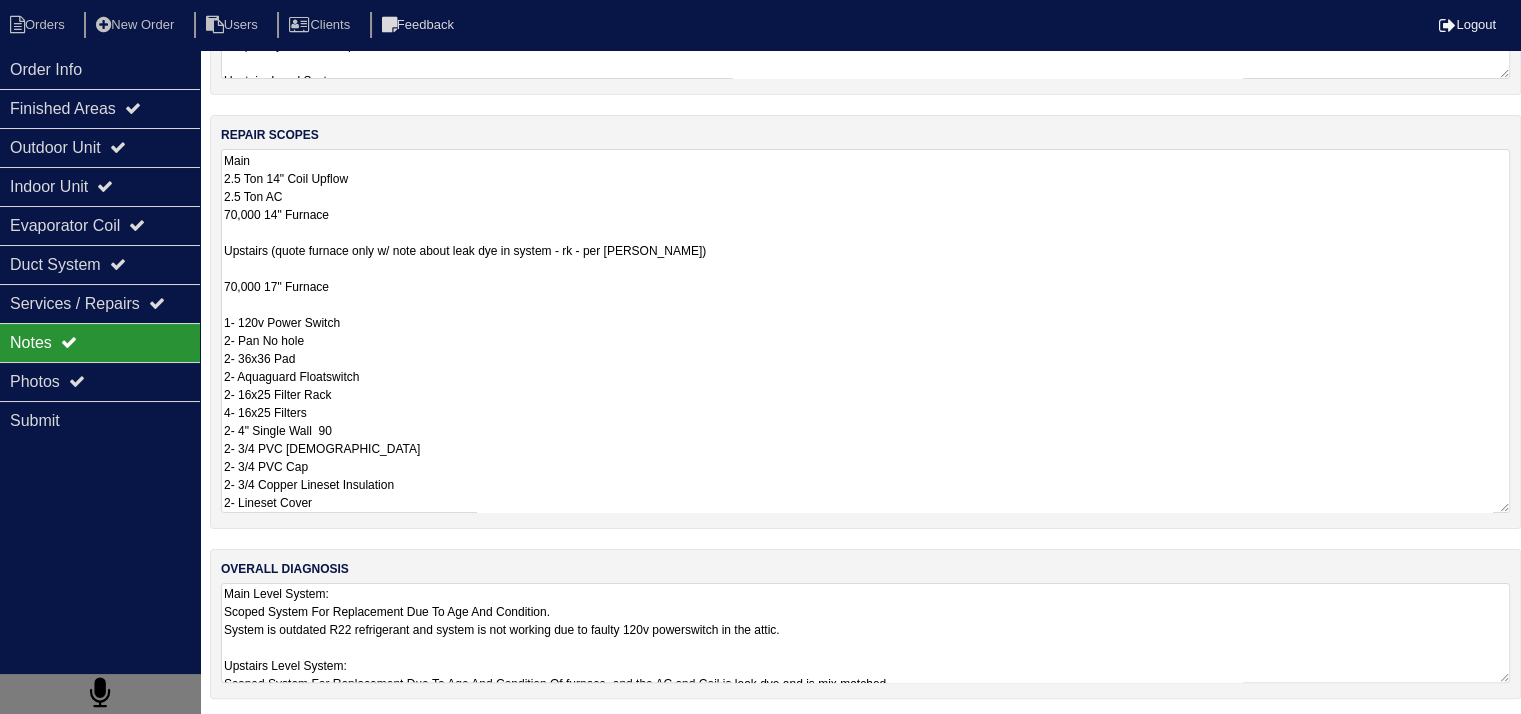 click on "Main
2.5 Ton 14" Coil Upflow
2.5 Ton AC
70,000 14" Furnace
Upstairs (quote furnace only w/ note about leak dye in system - rk - per Payton)
70,000 17" Furnace
1- 120v Power Switch
2- Pan No hole
2- 36x36 Pad
2- Aquaguard Floatswitch
2- 16x25 Filter Rack
4- 16x25 Filters
2- 4" Single Wall  90
2- 3/4 PVC Male
2- 3/4 PVC Cap
2- 3/4 Copper Lineset Insulation
2- Lineset Cover" at bounding box center (865, 331) 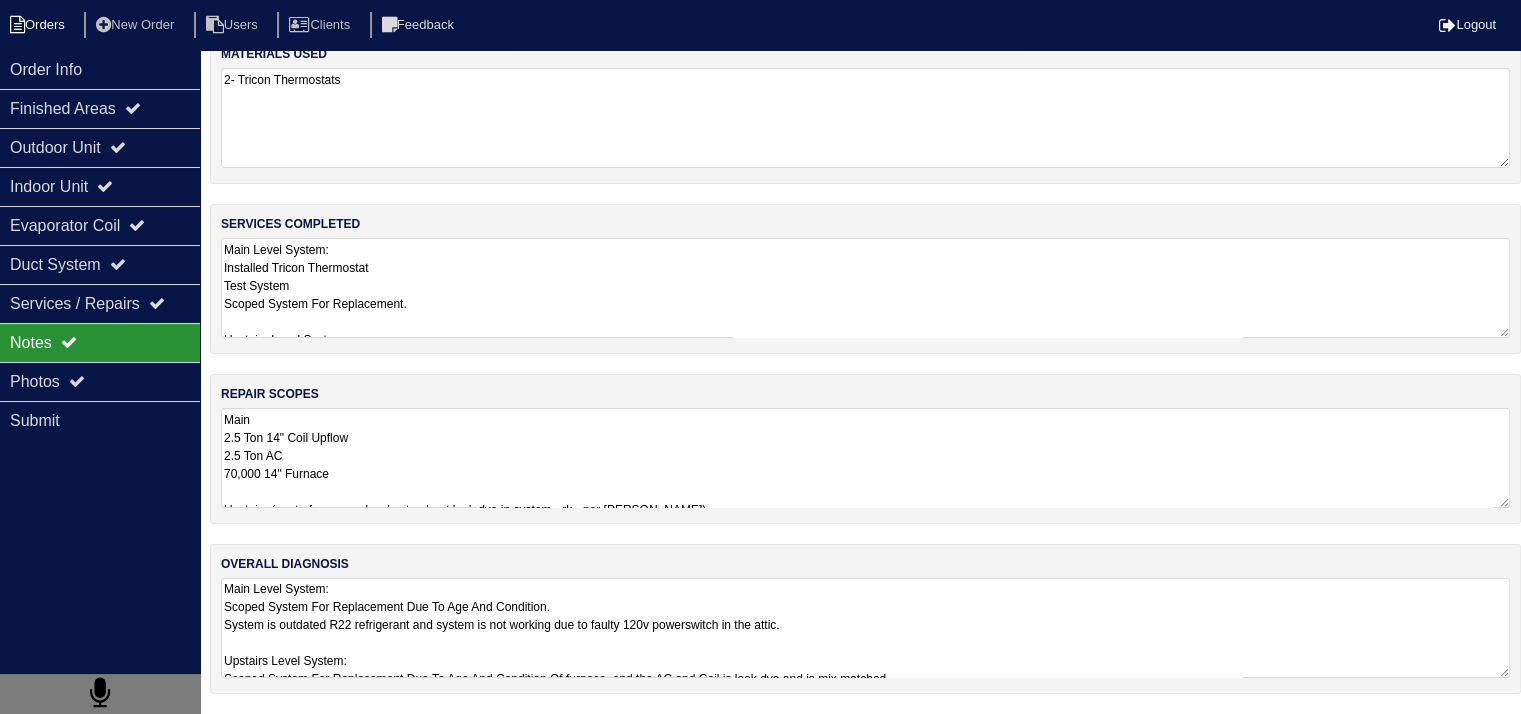 scroll, scrollTop: 25, scrollLeft: 0, axis: vertical 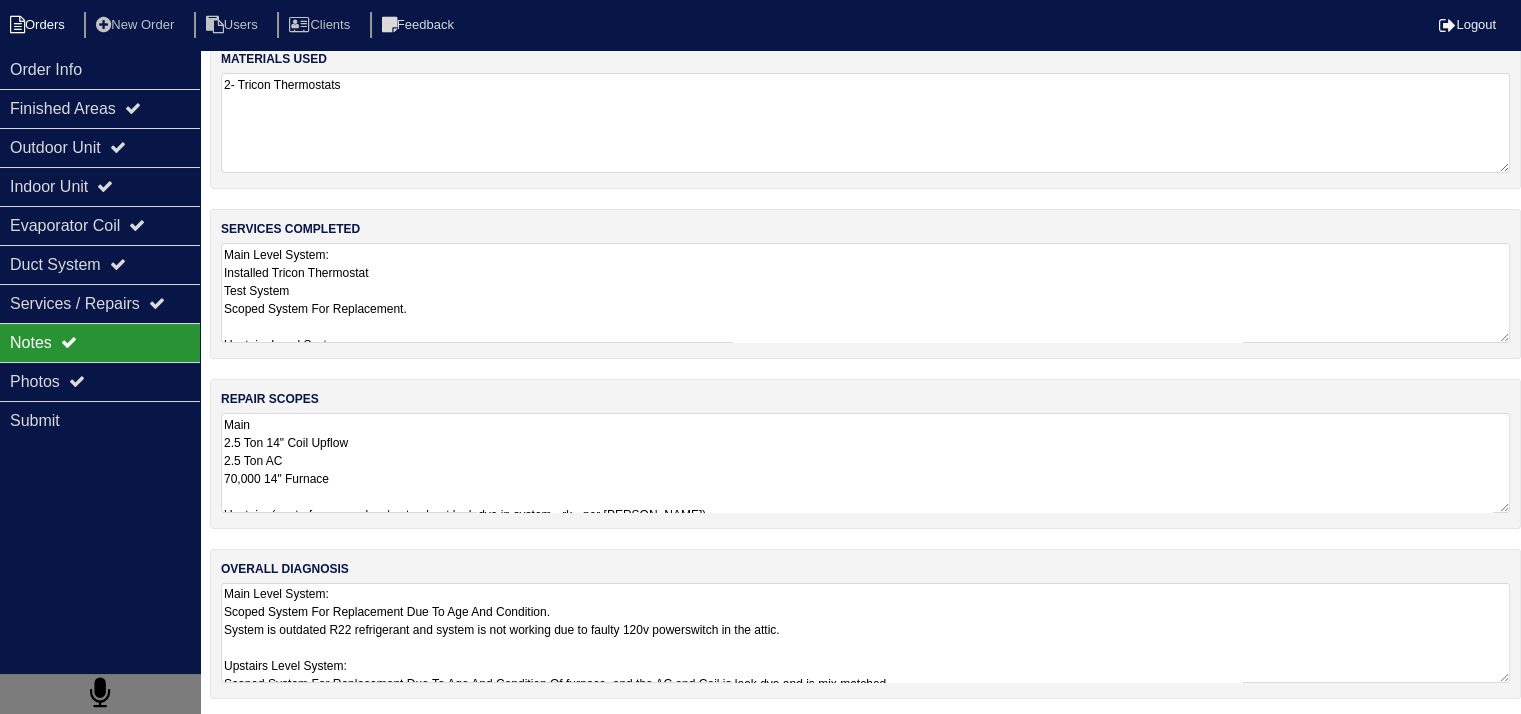 click on "Orders" at bounding box center (40, 25) 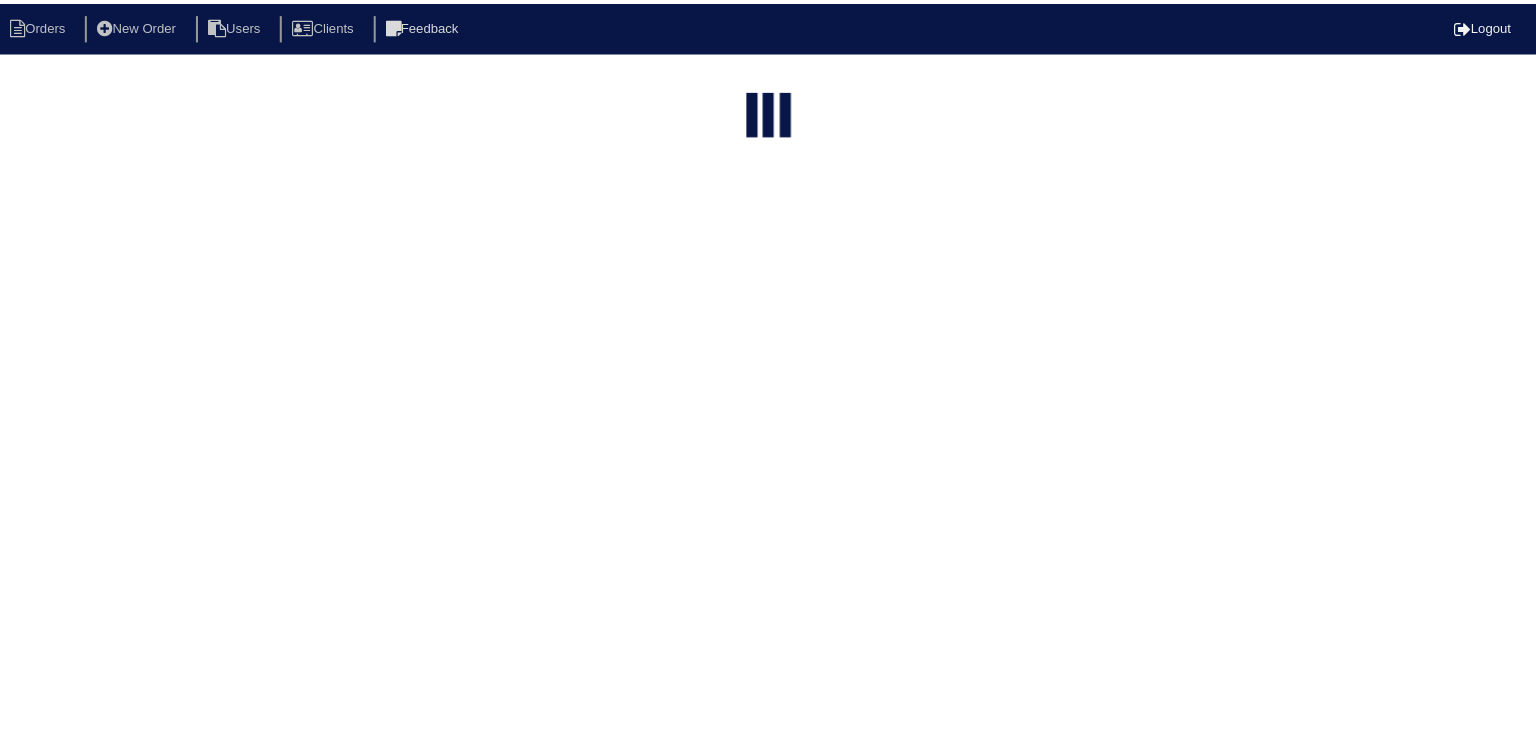 scroll, scrollTop: 0, scrollLeft: 0, axis: both 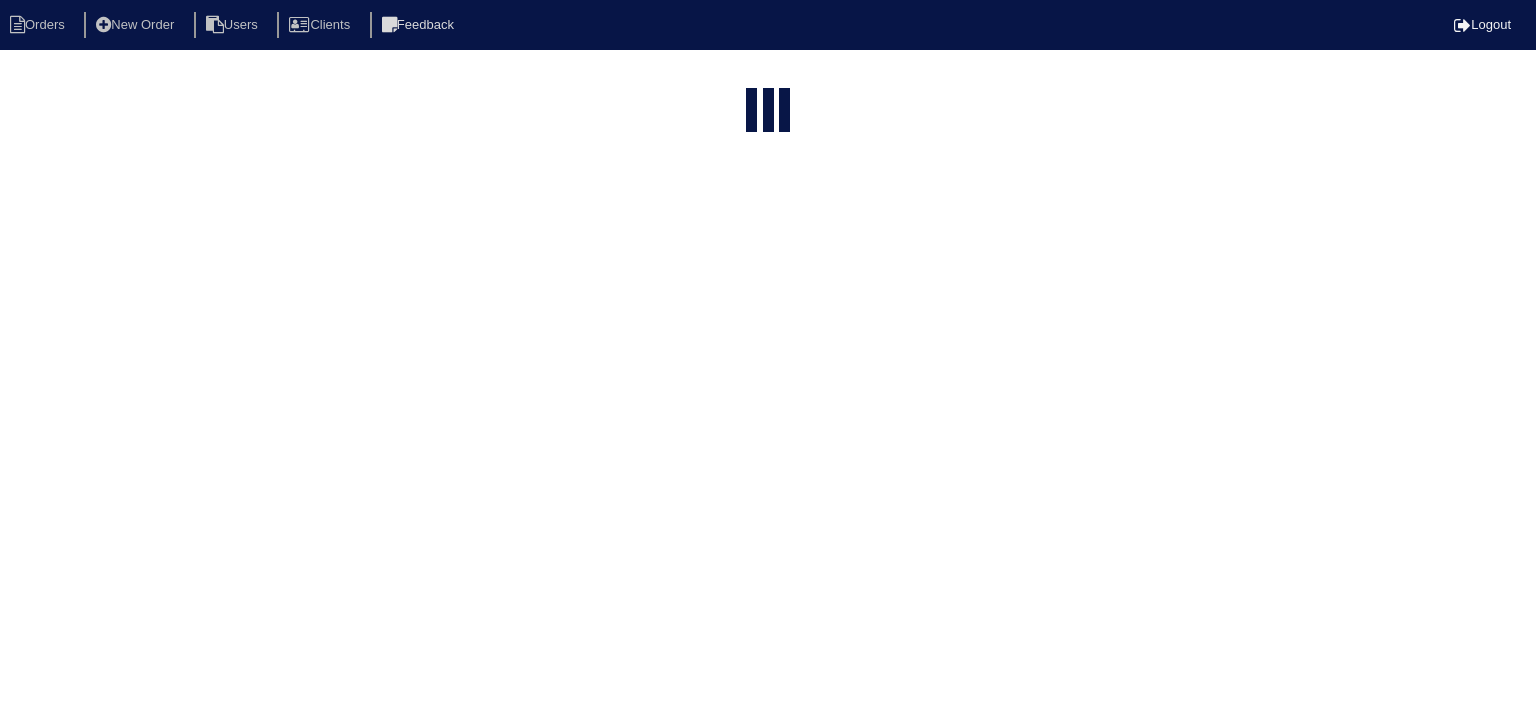 select on "15" 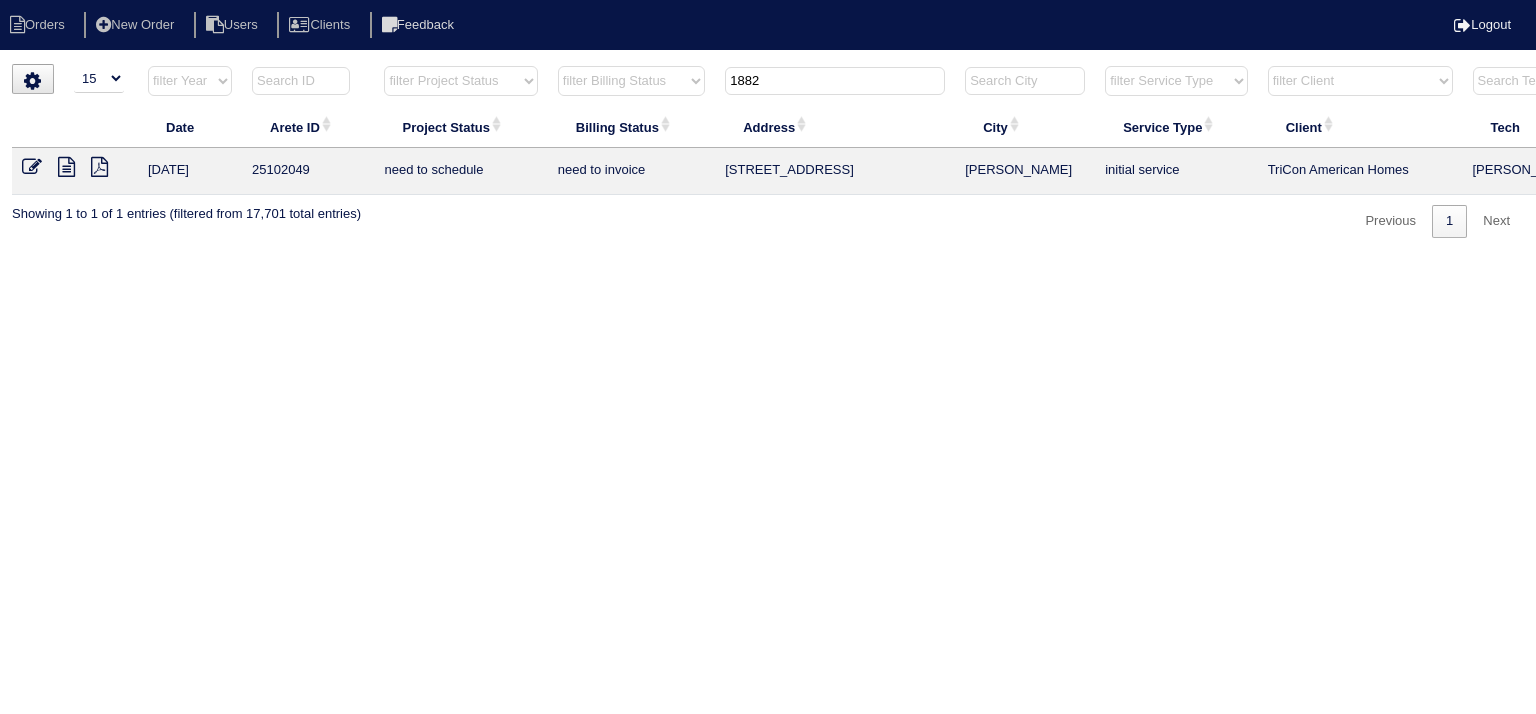 drag, startPoint x: 824, startPoint y: 82, endPoint x: 677, endPoint y: 83, distance: 147.0034 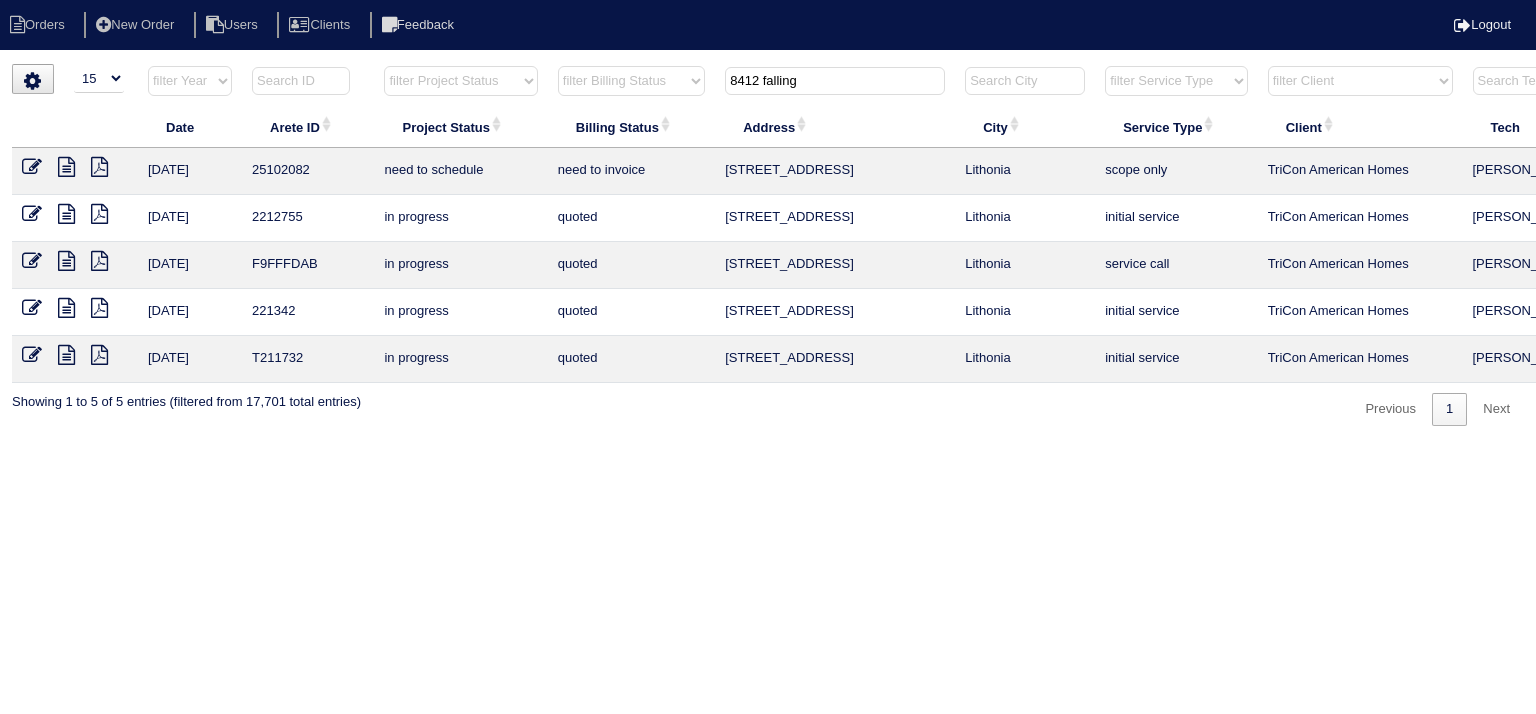 type on "8412 falling" 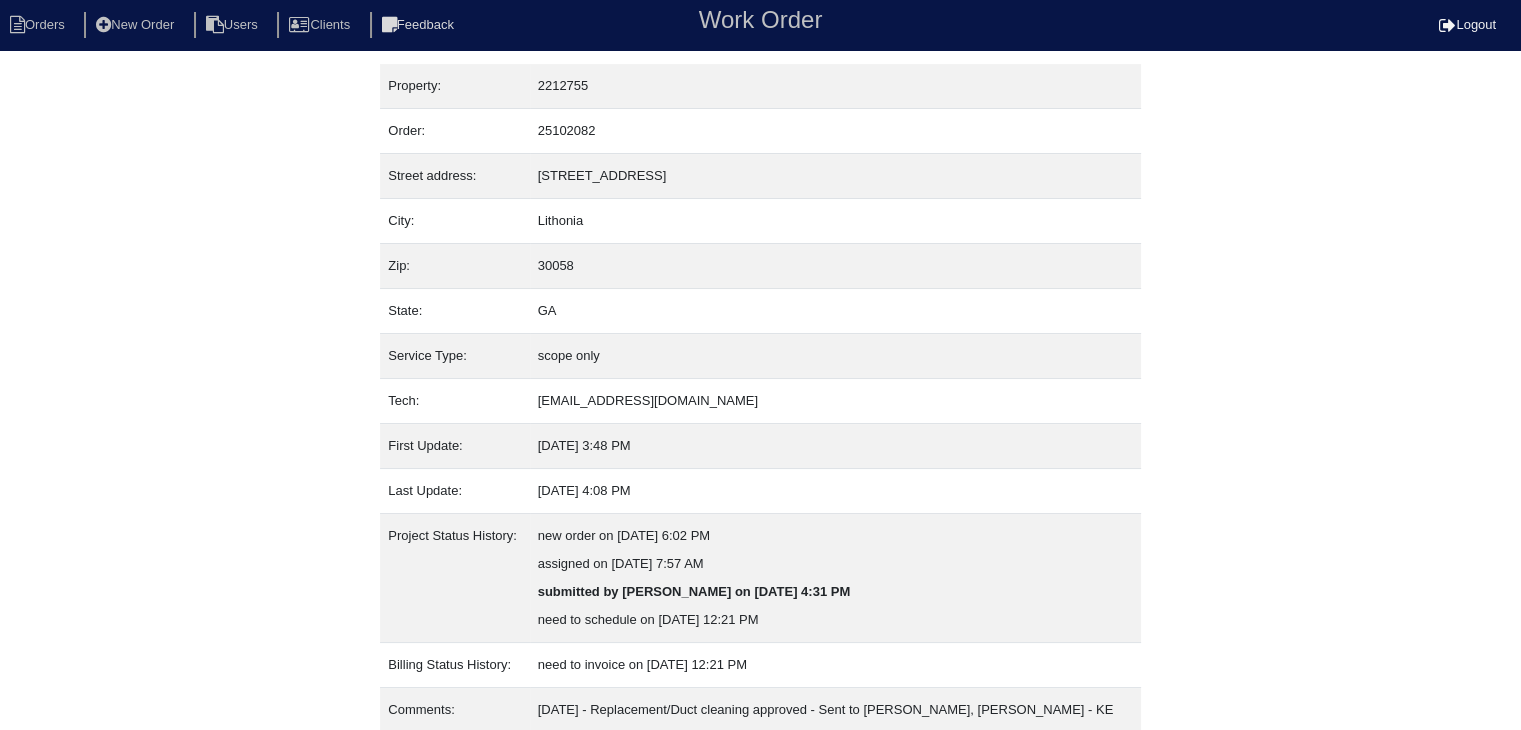 scroll, scrollTop: 180, scrollLeft: 0, axis: vertical 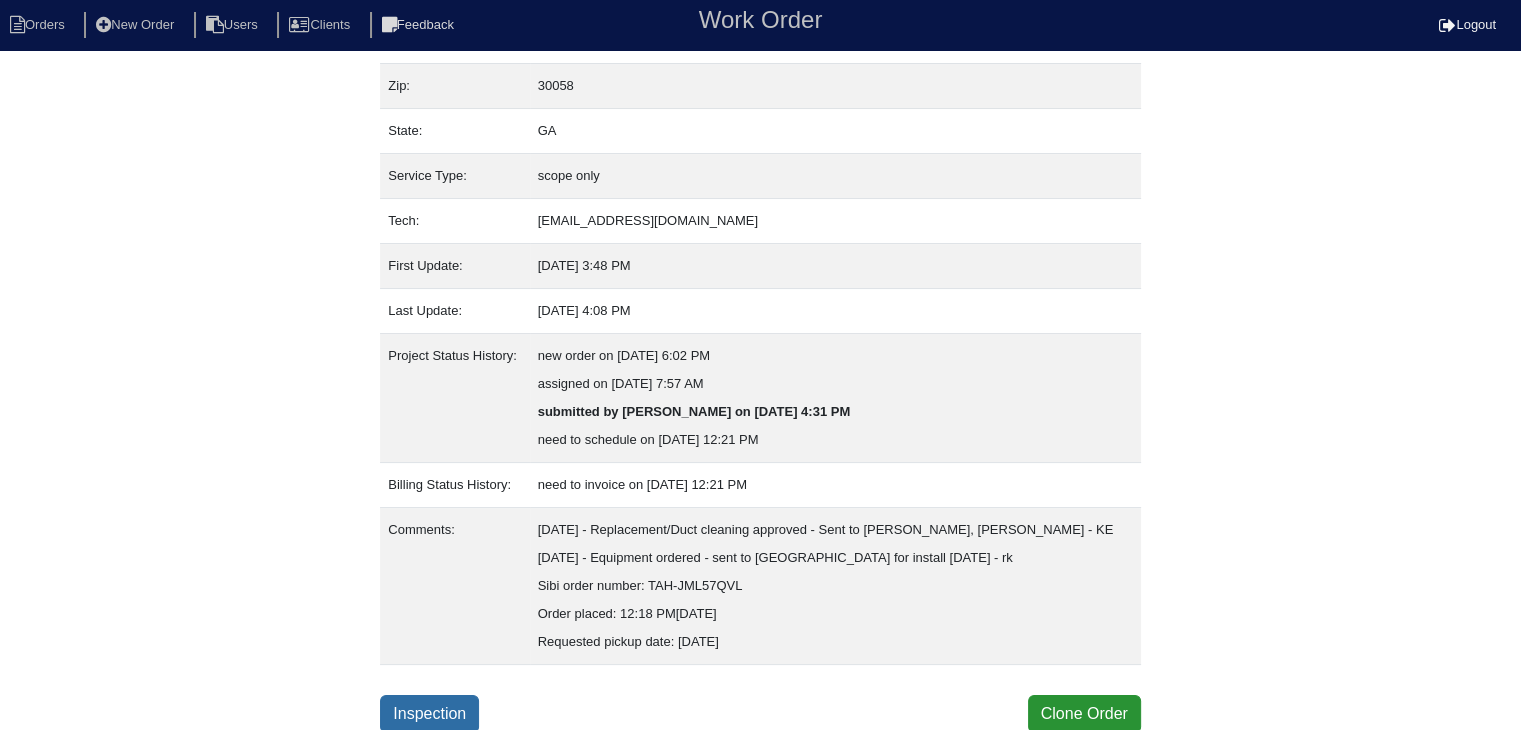 click on "Inspection" at bounding box center (429, 714) 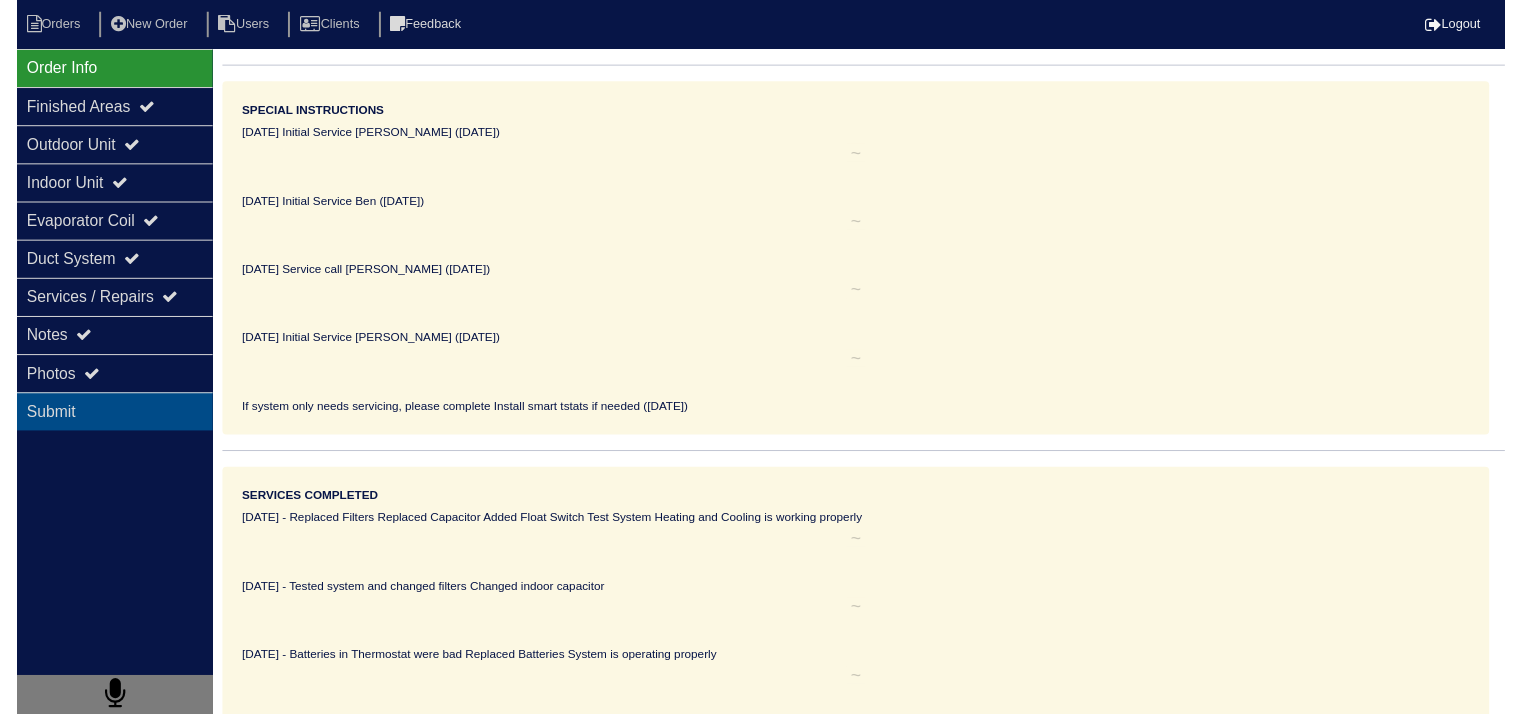 scroll, scrollTop: 0, scrollLeft: 0, axis: both 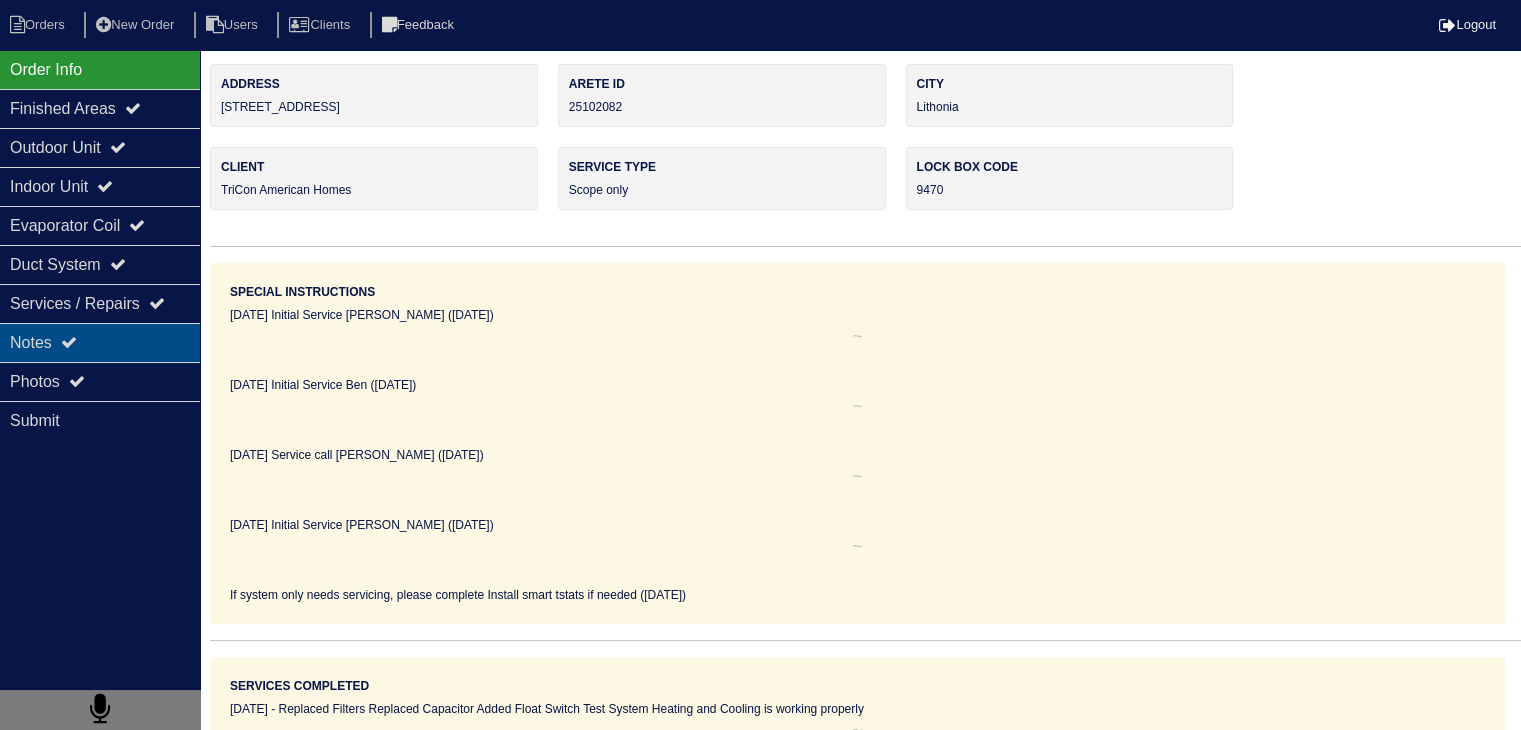 click on "Notes" at bounding box center (100, 342) 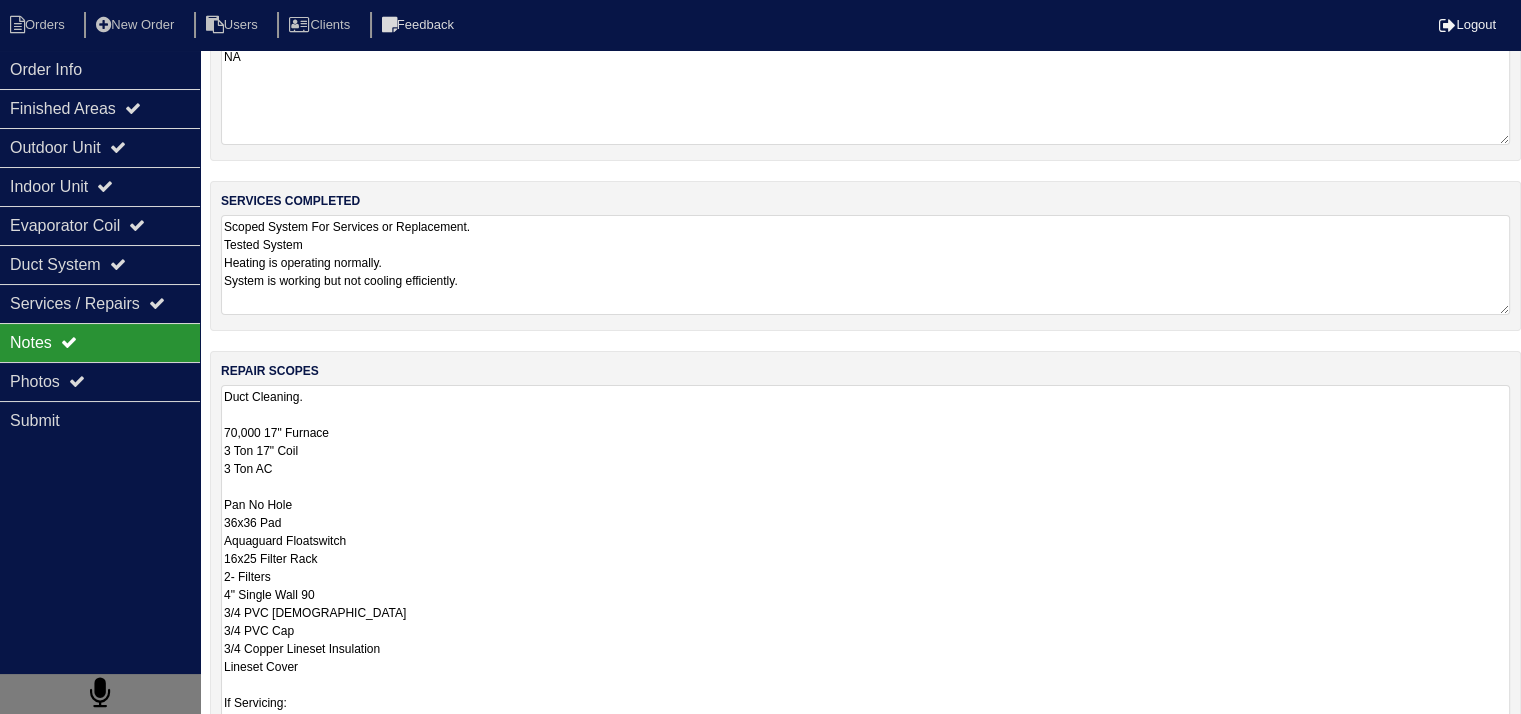 scroll, scrollTop: 372, scrollLeft: 0, axis: vertical 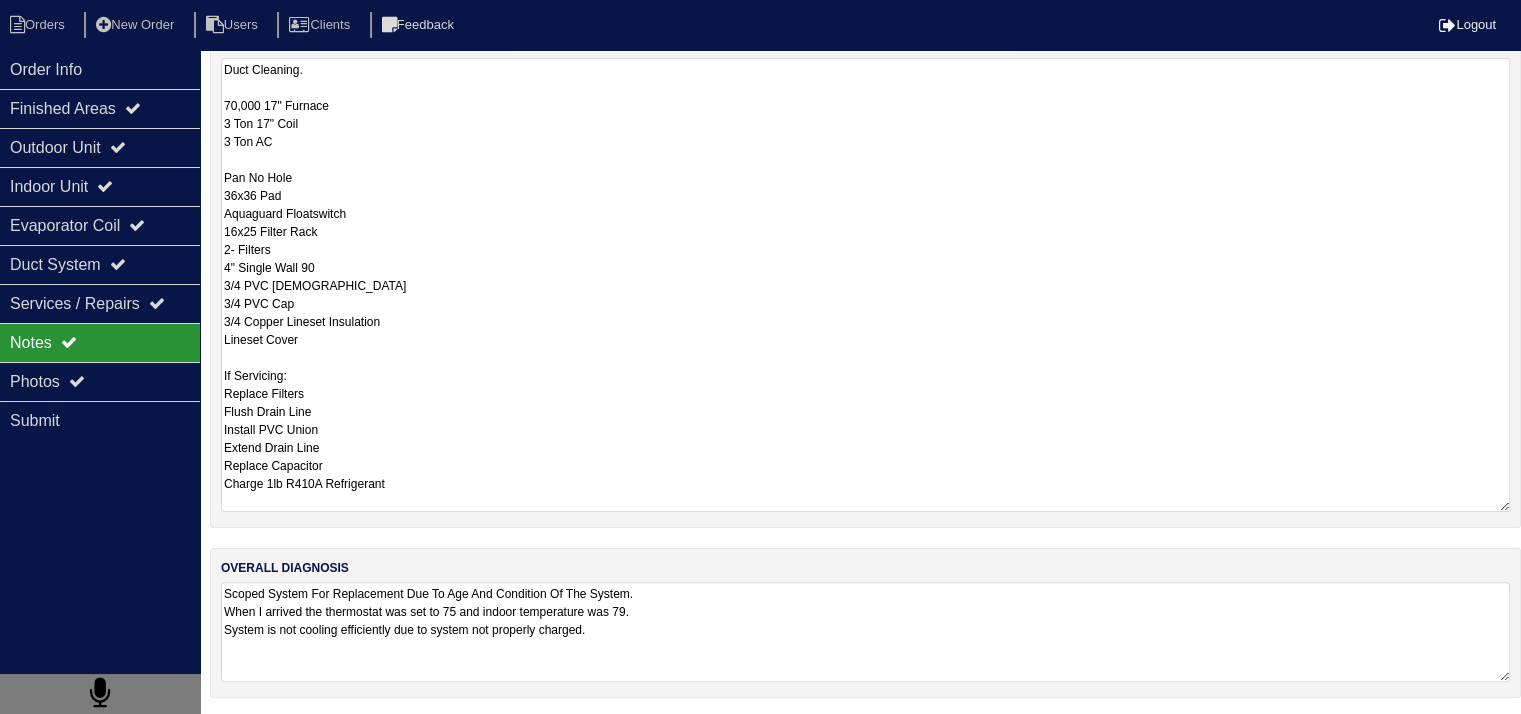 drag, startPoint x: 227, startPoint y: 484, endPoint x: 398, endPoint y: 347, distance: 219.11185 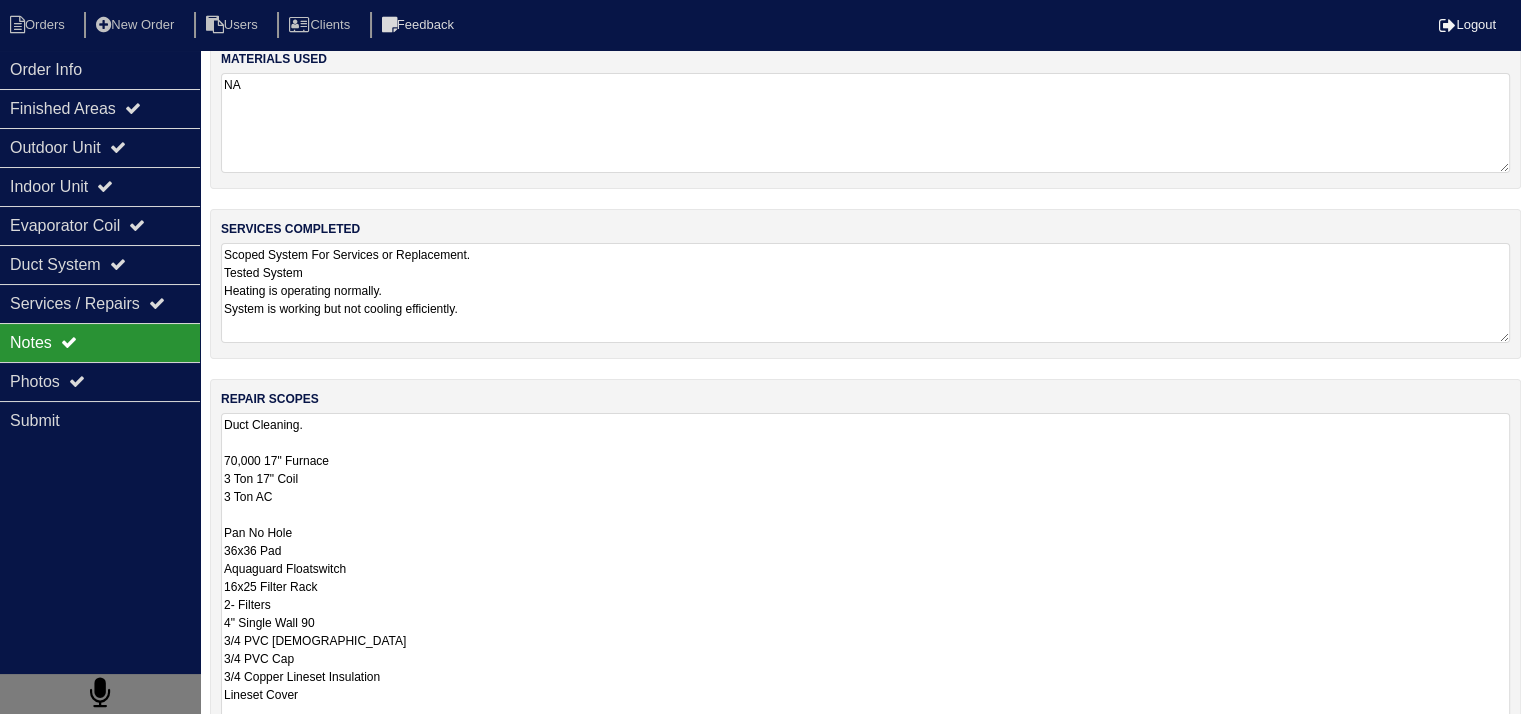 scroll, scrollTop: 380, scrollLeft: 0, axis: vertical 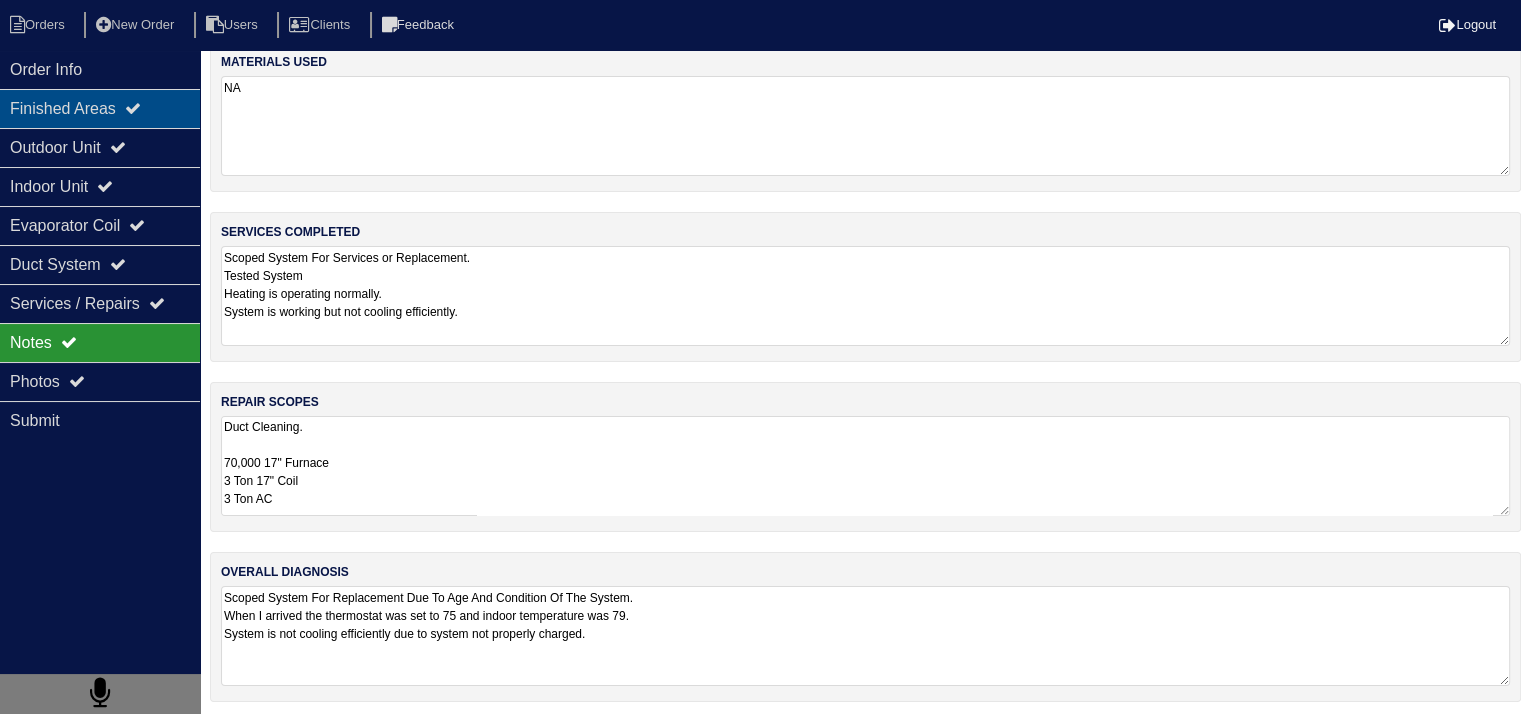 click on "Finished Areas" at bounding box center [100, 108] 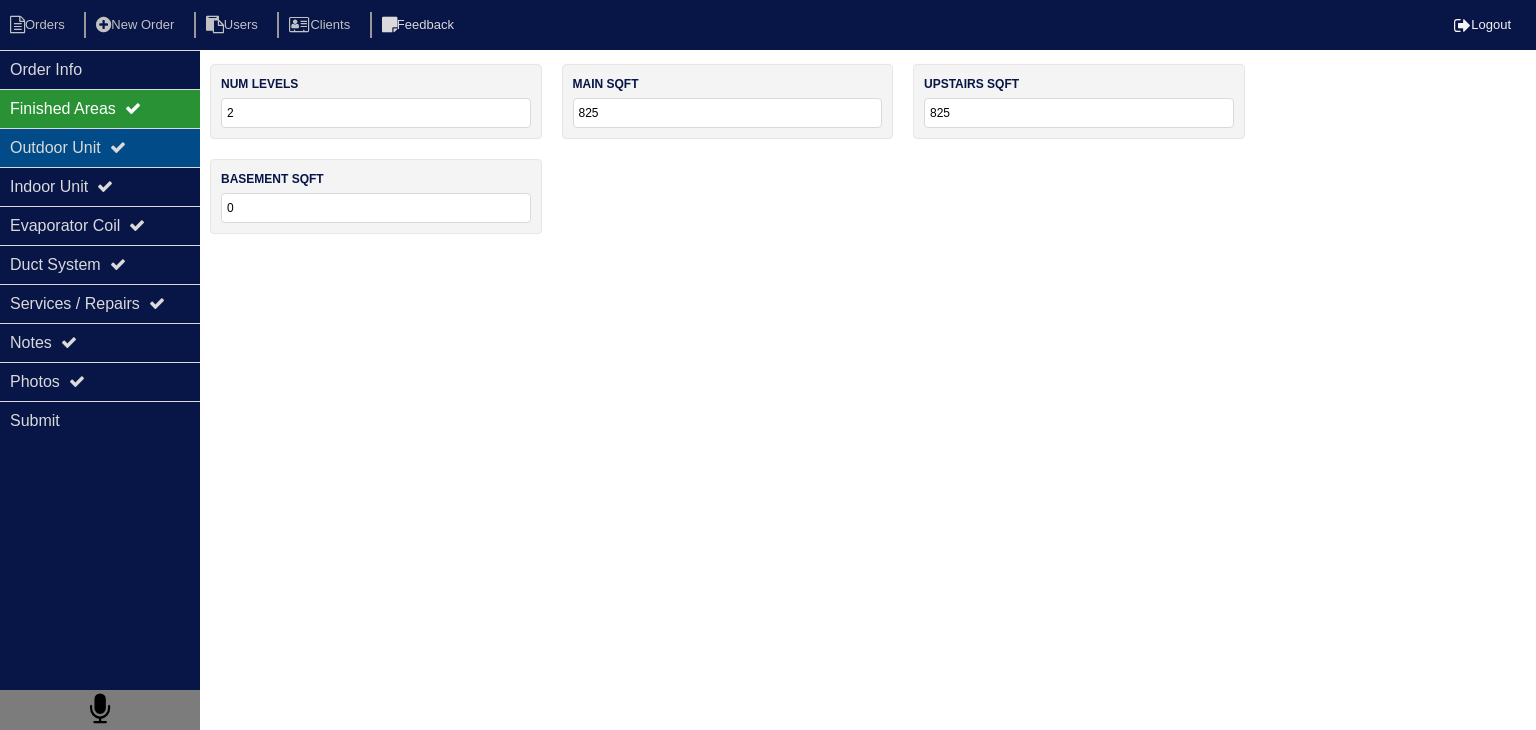 click on "Outdoor Unit" at bounding box center (100, 147) 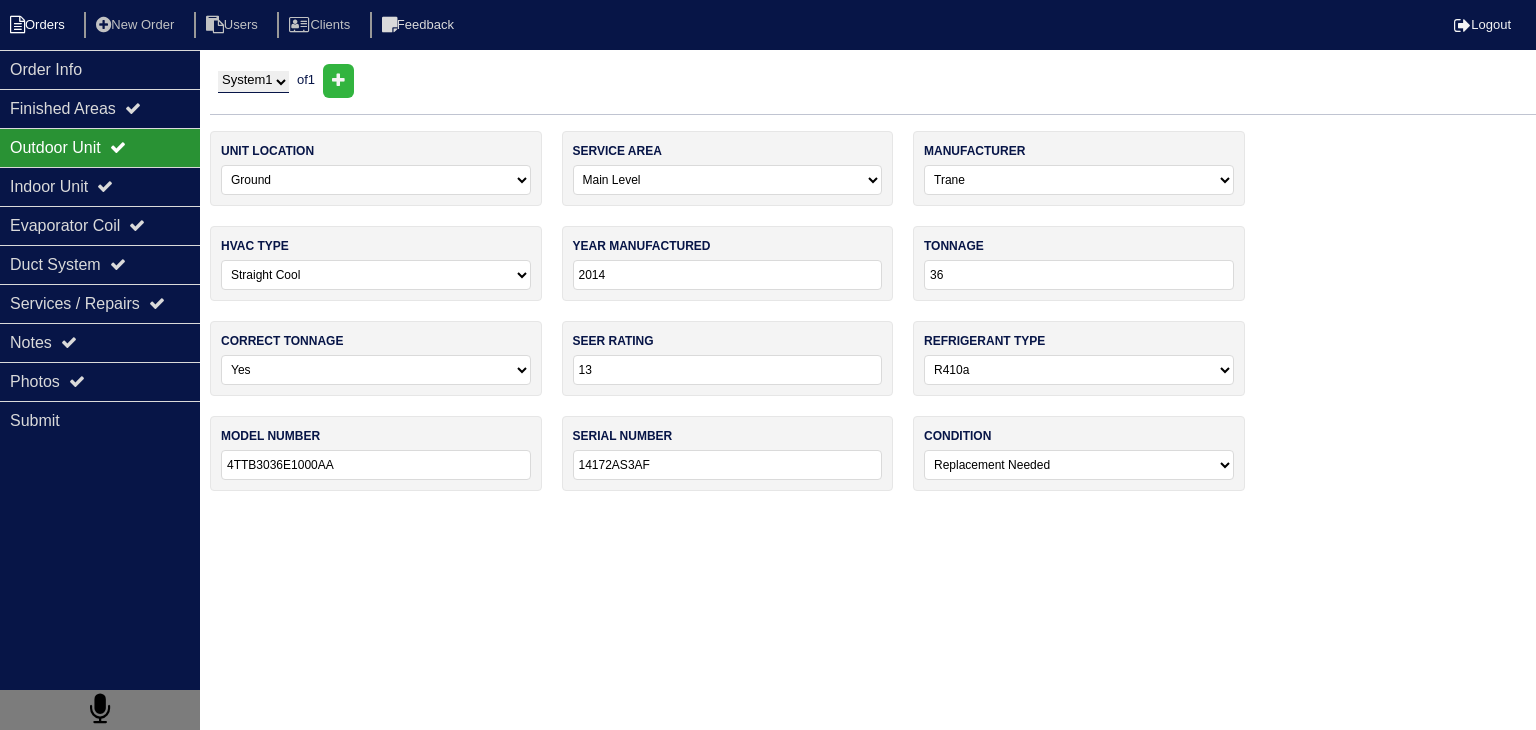 click on "Orders" at bounding box center (40, 25) 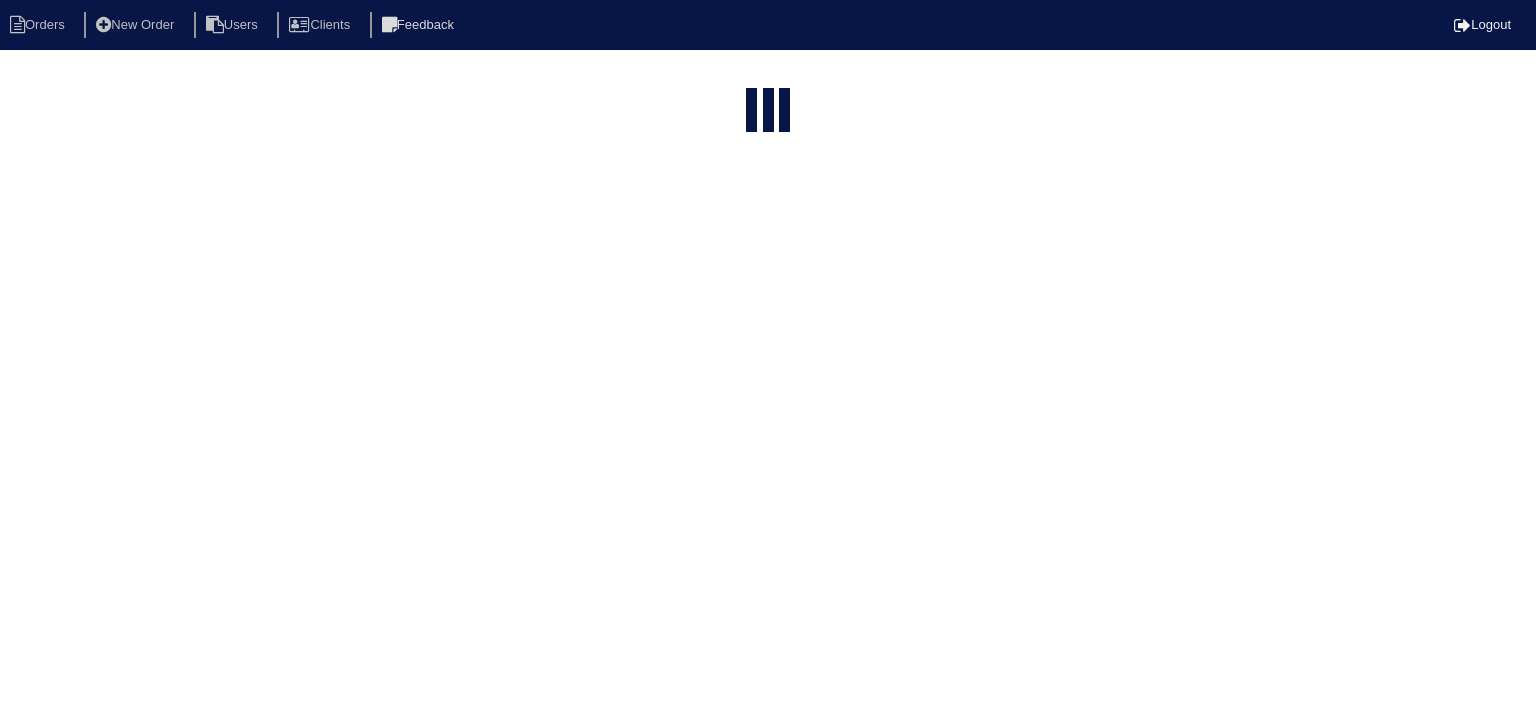 select on "15" 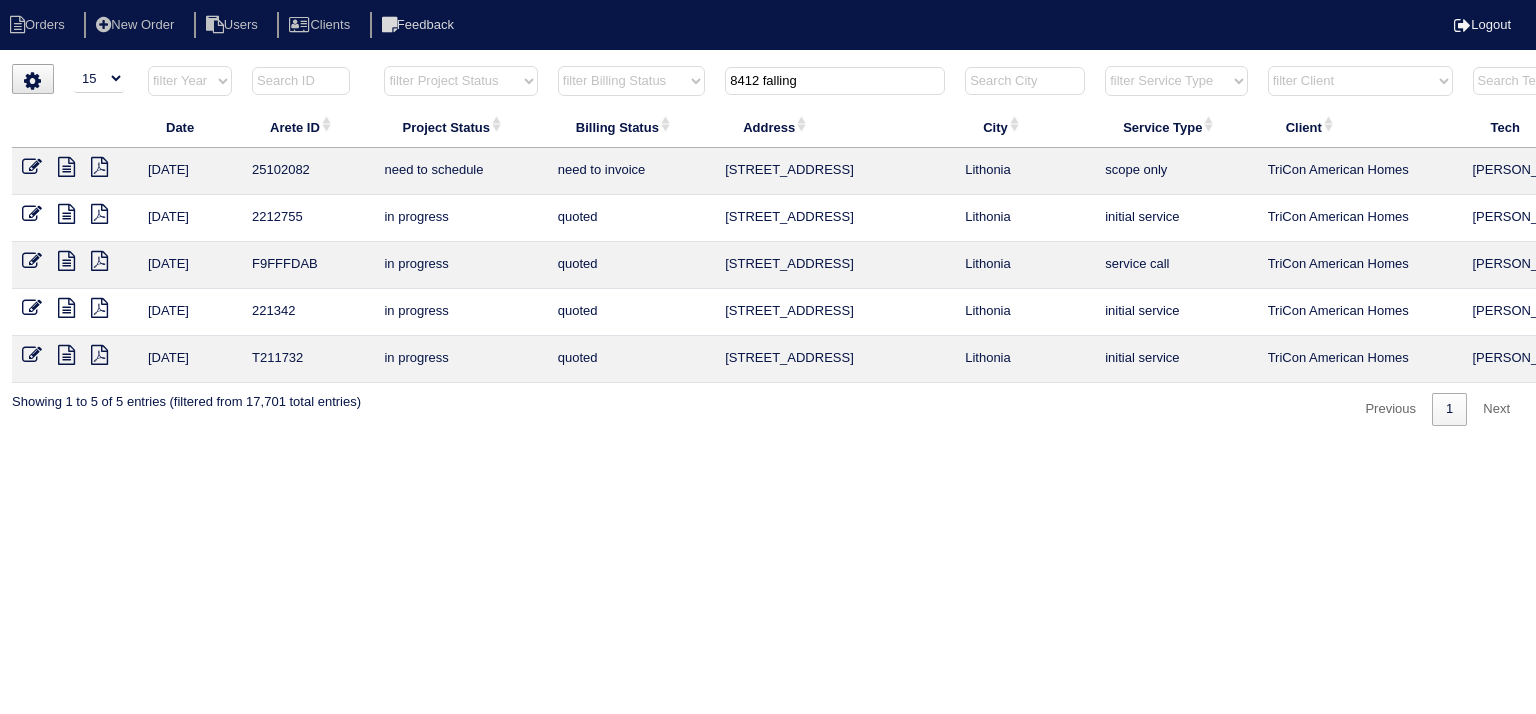 drag, startPoint x: 840, startPoint y: 85, endPoint x: 680, endPoint y: 87, distance: 160.0125 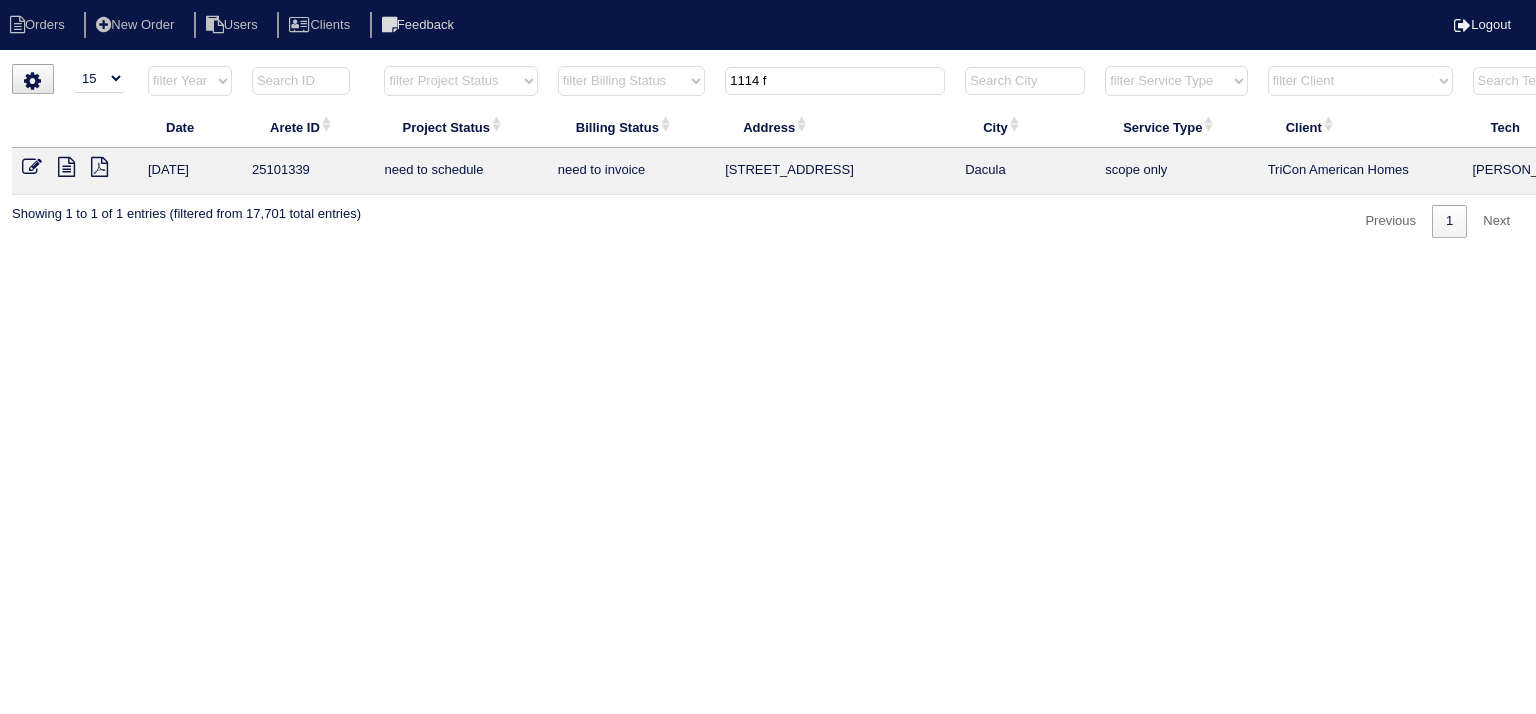 type on "1114 f" 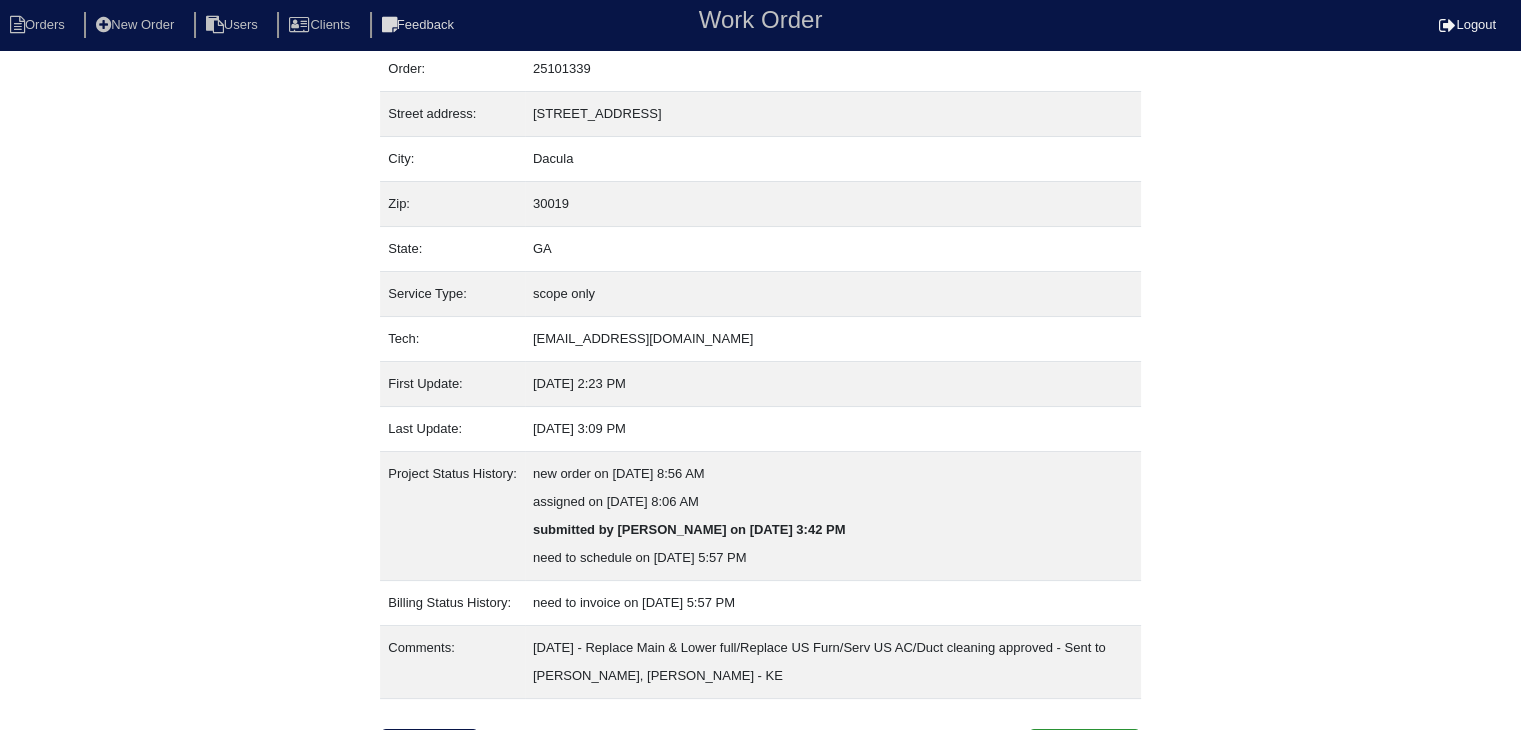 scroll, scrollTop: 96, scrollLeft: 0, axis: vertical 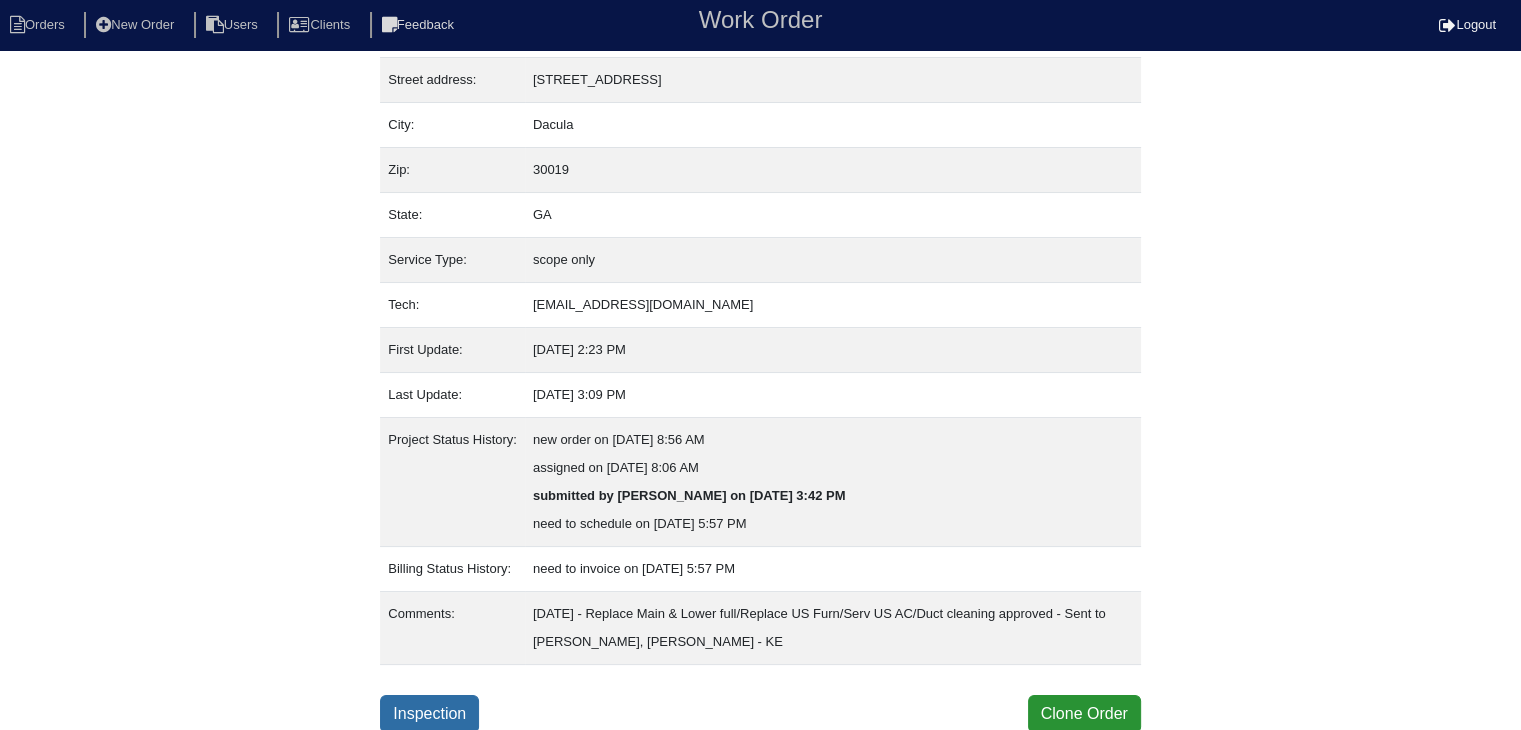 click on "Inspection" at bounding box center [429, 714] 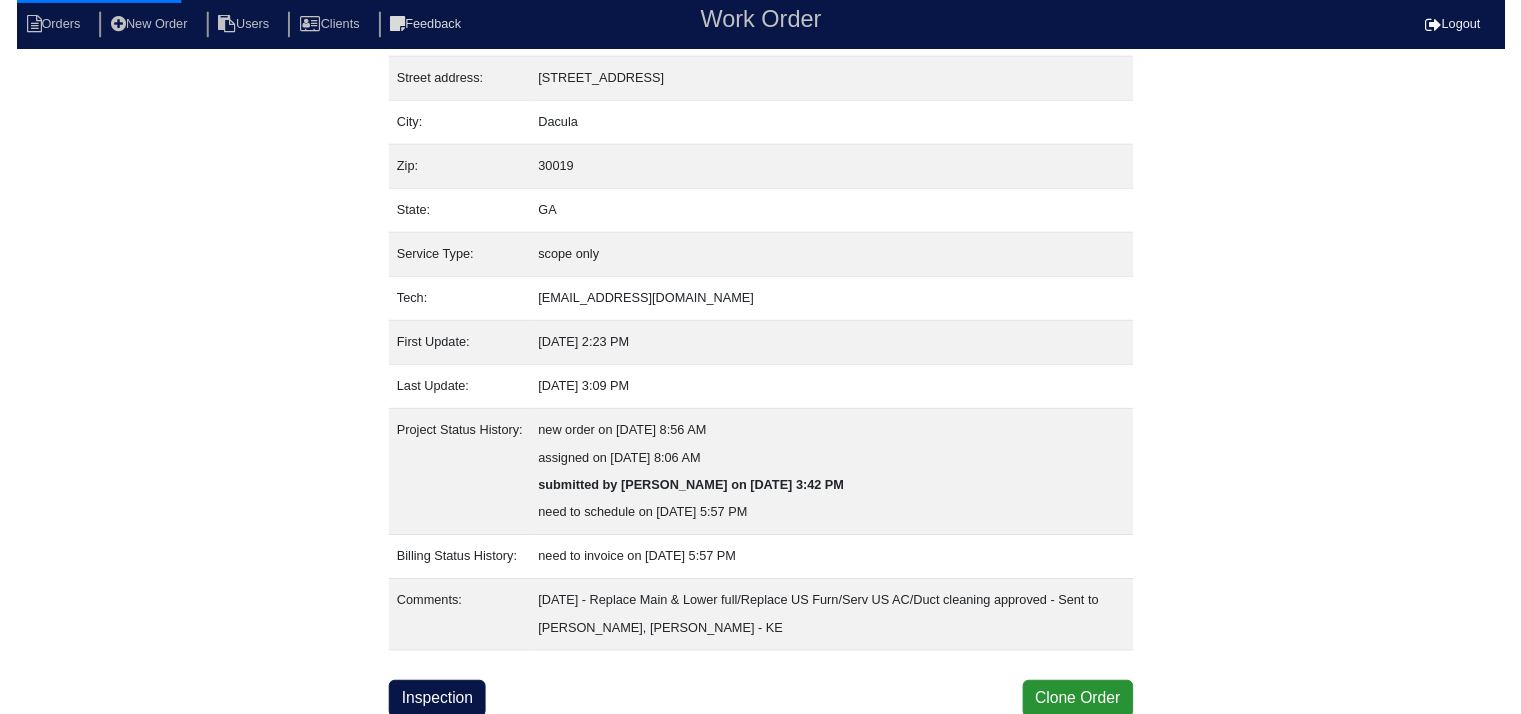 scroll, scrollTop: 0, scrollLeft: 0, axis: both 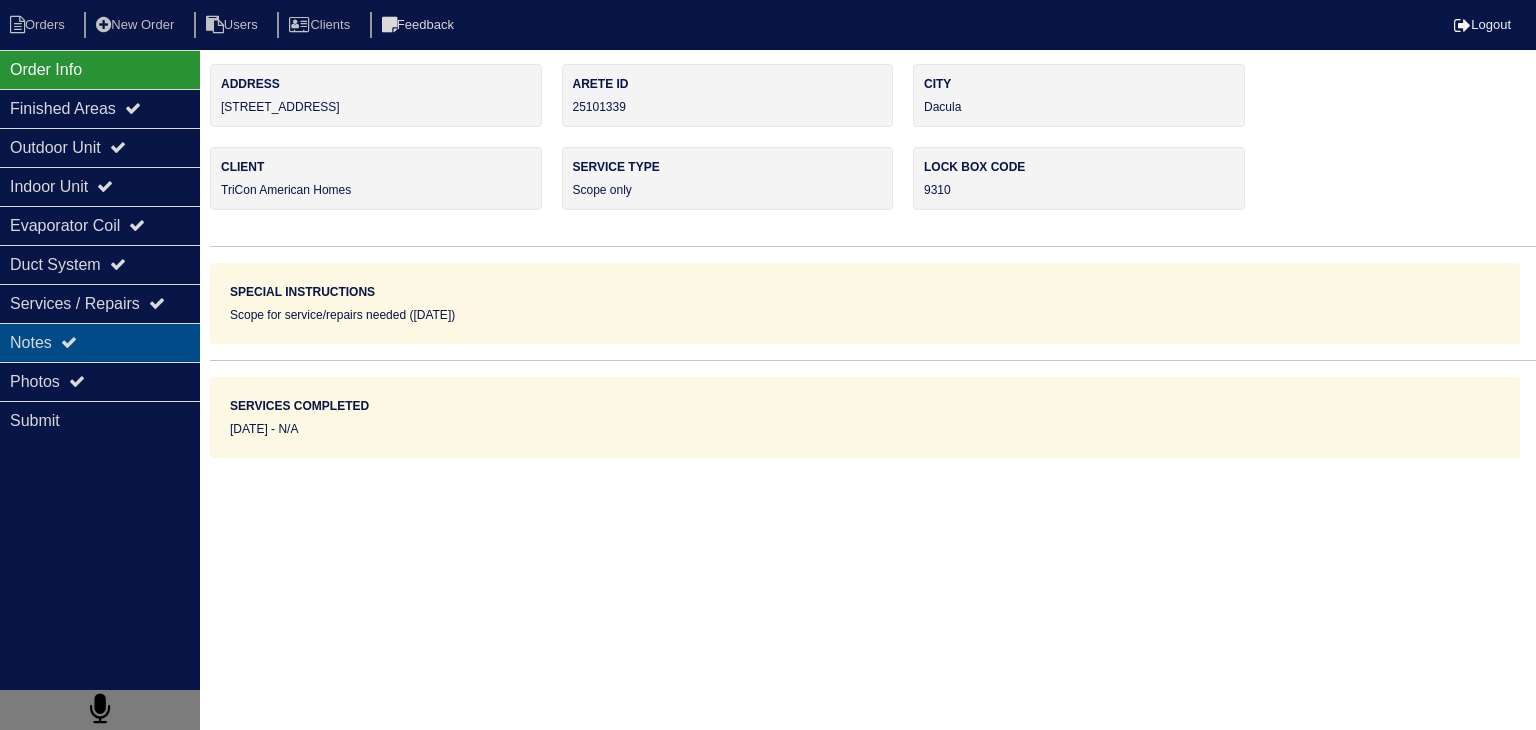 click on "Notes" at bounding box center (100, 342) 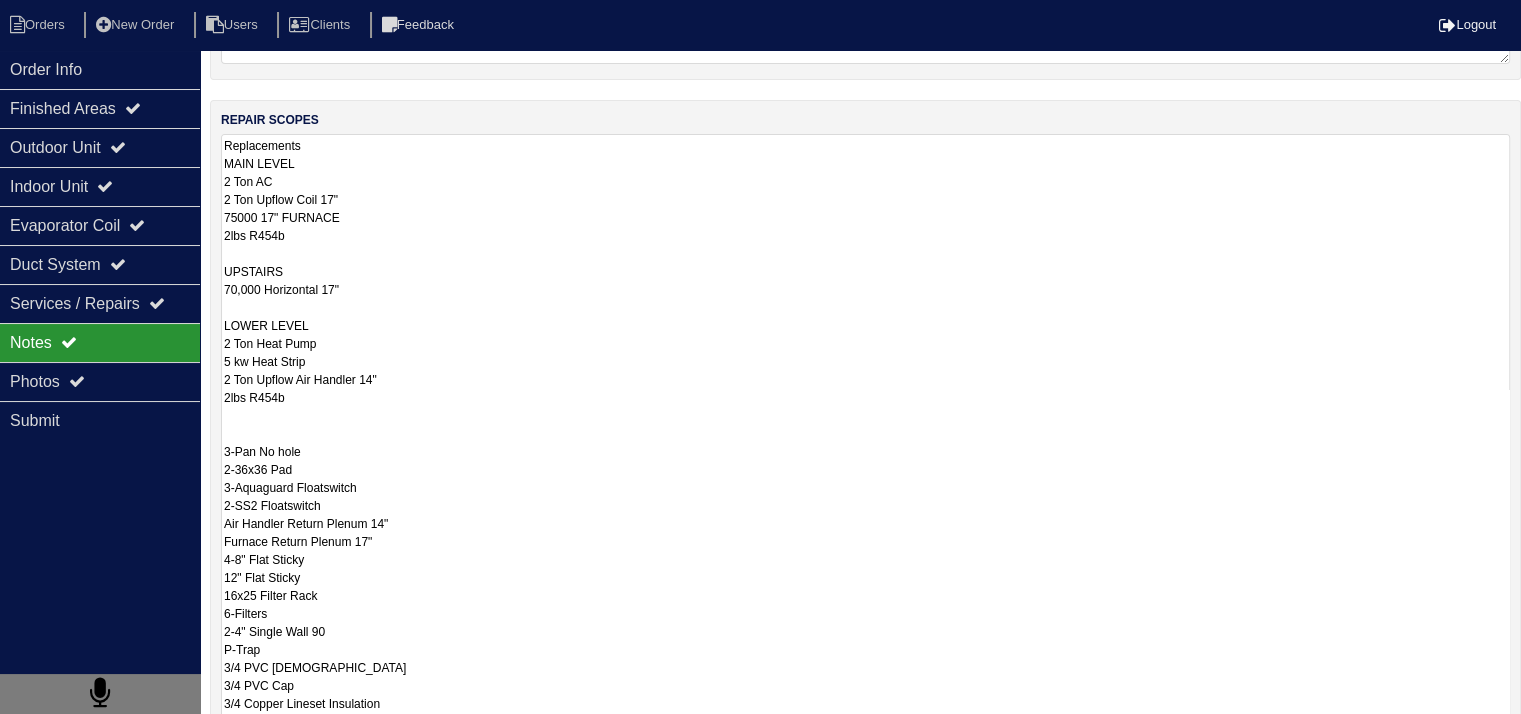 scroll, scrollTop: 608, scrollLeft: 0, axis: vertical 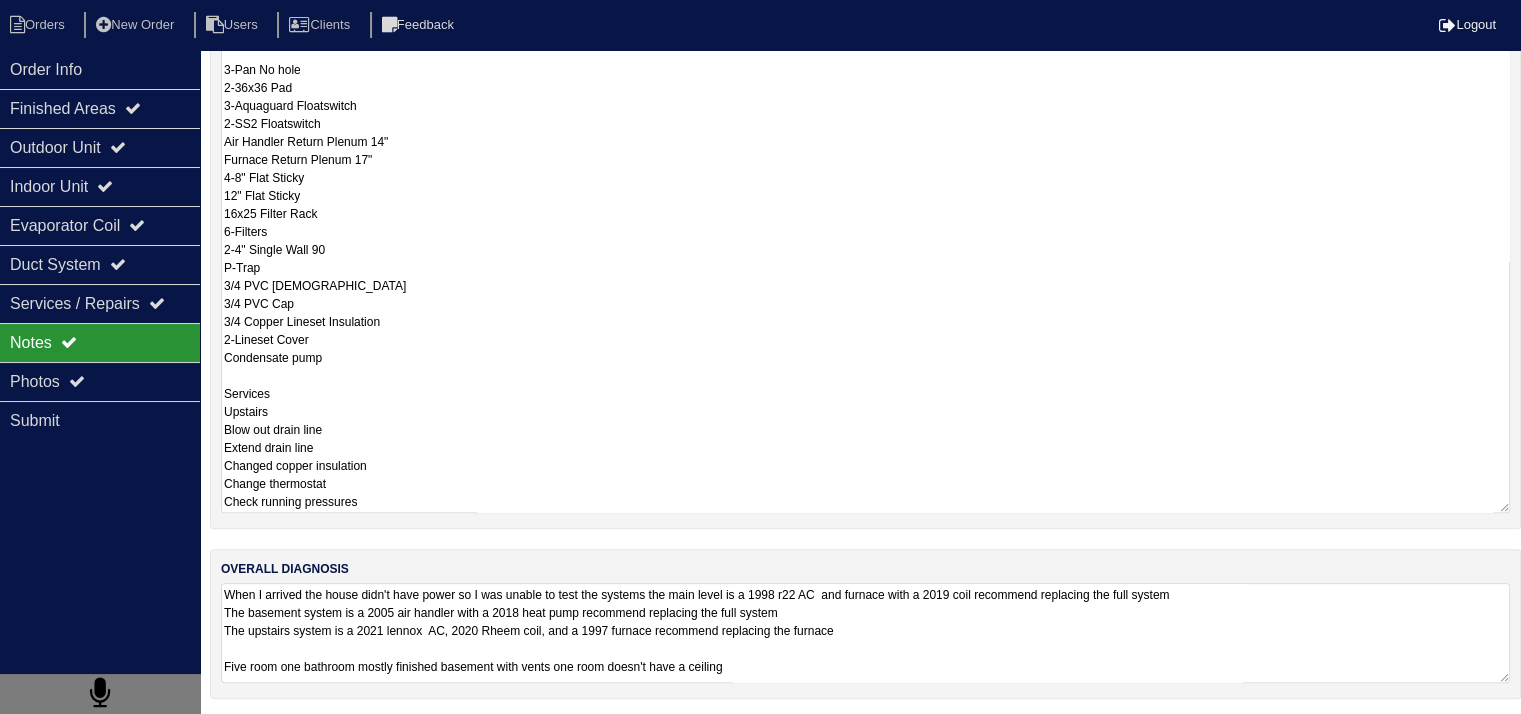 drag, startPoint x: 226, startPoint y: 448, endPoint x: 383, endPoint y: 750, distance: 340.37186 